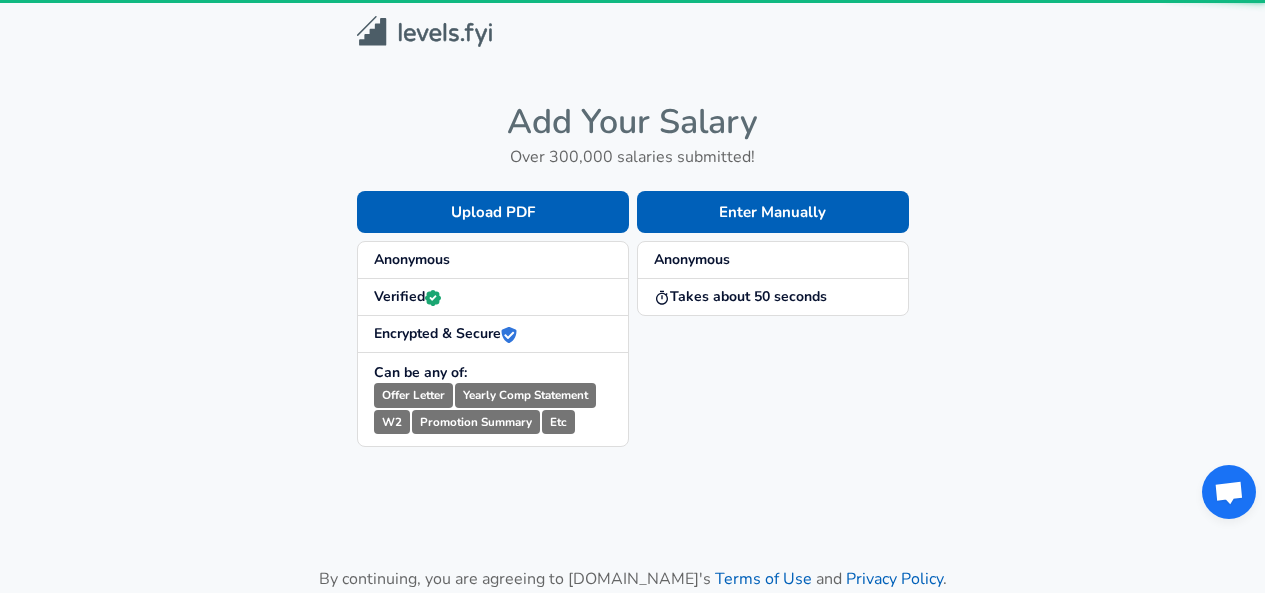 scroll, scrollTop: 0, scrollLeft: 0, axis: both 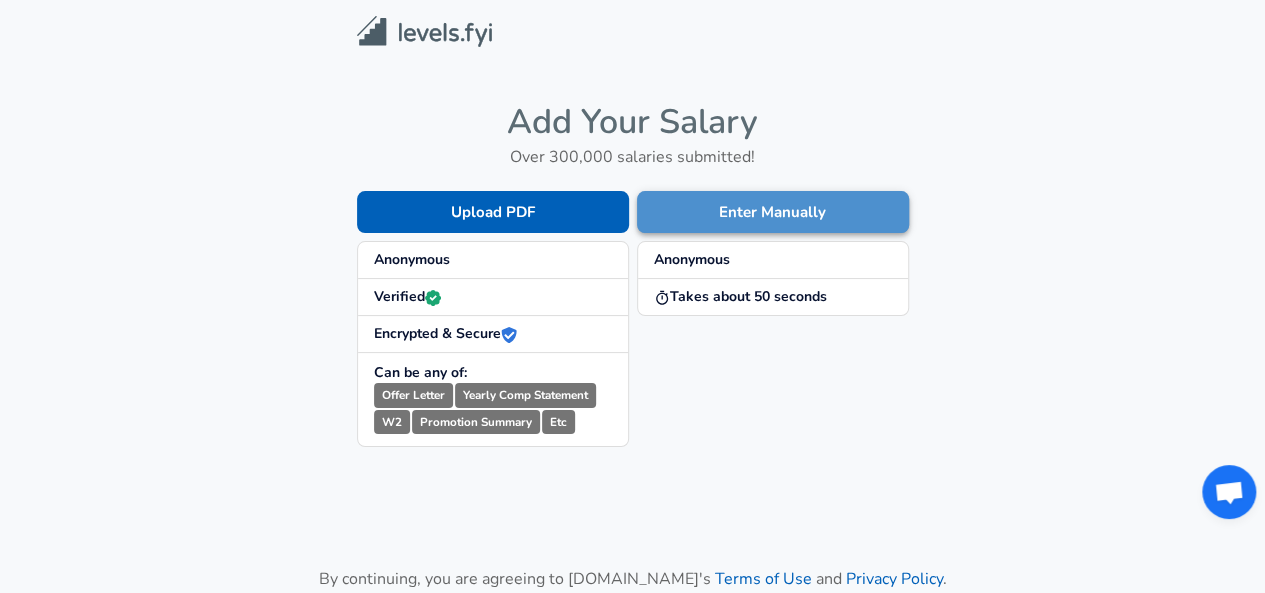 click on "Enter Manually" at bounding box center [773, 212] 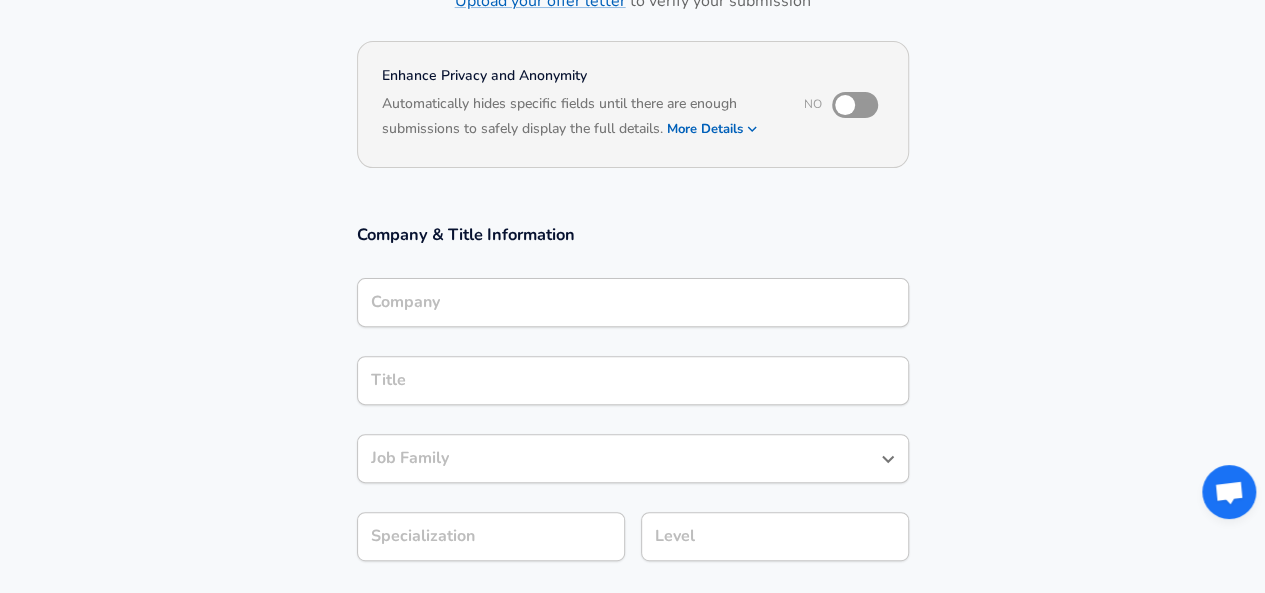 click on "Company" at bounding box center (633, 302) 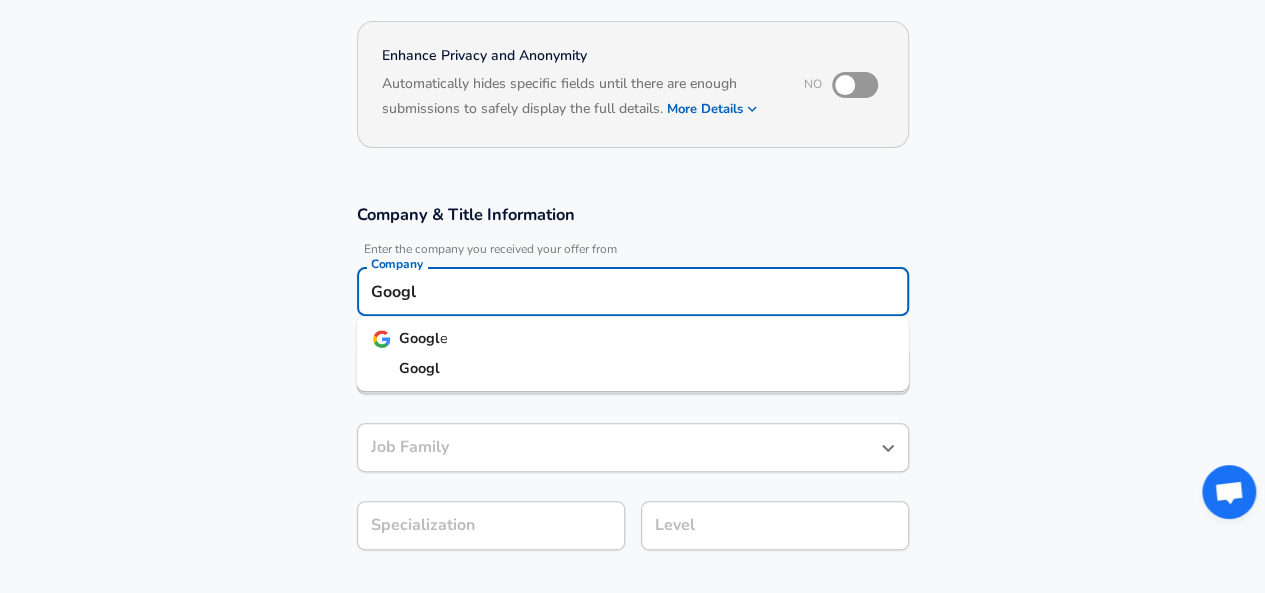 click on "Googl e" at bounding box center (633, 339) 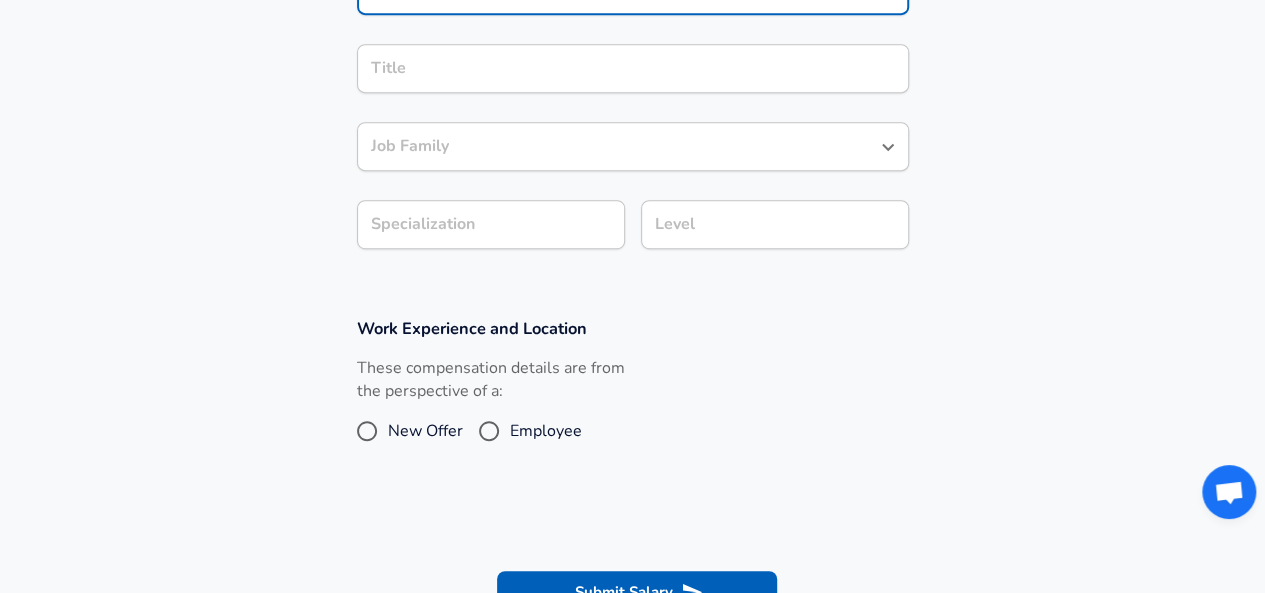 scroll, scrollTop: 501, scrollLeft: 0, axis: vertical 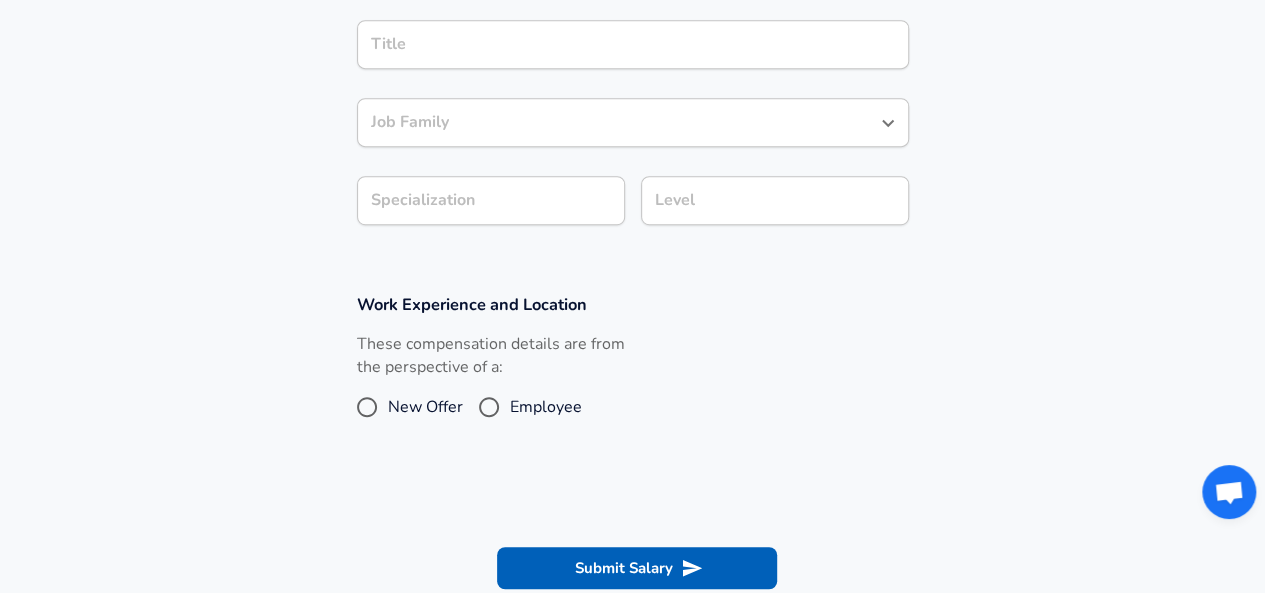 type on "Google" 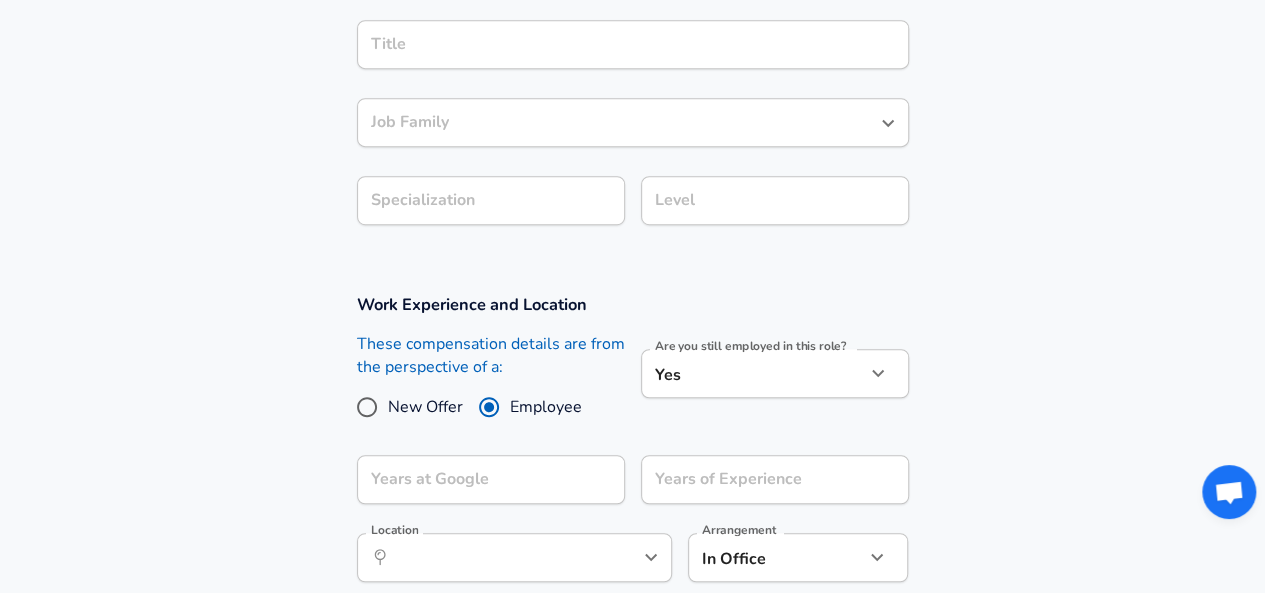 click on "New Offer" at bounding box center (425, 407) 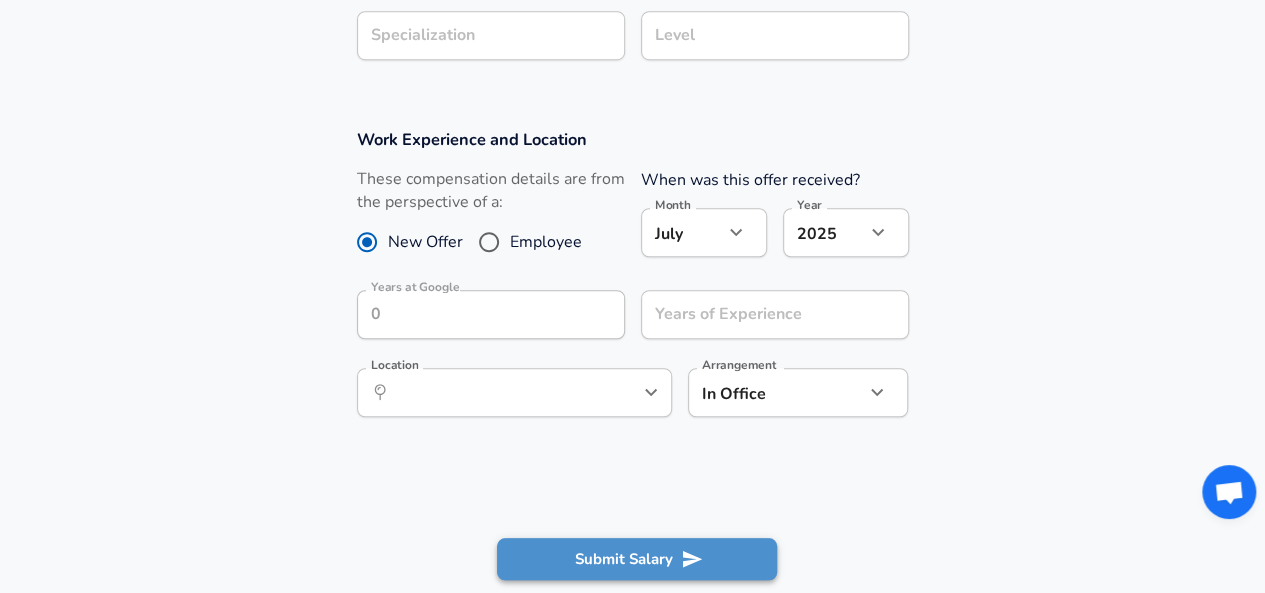 click 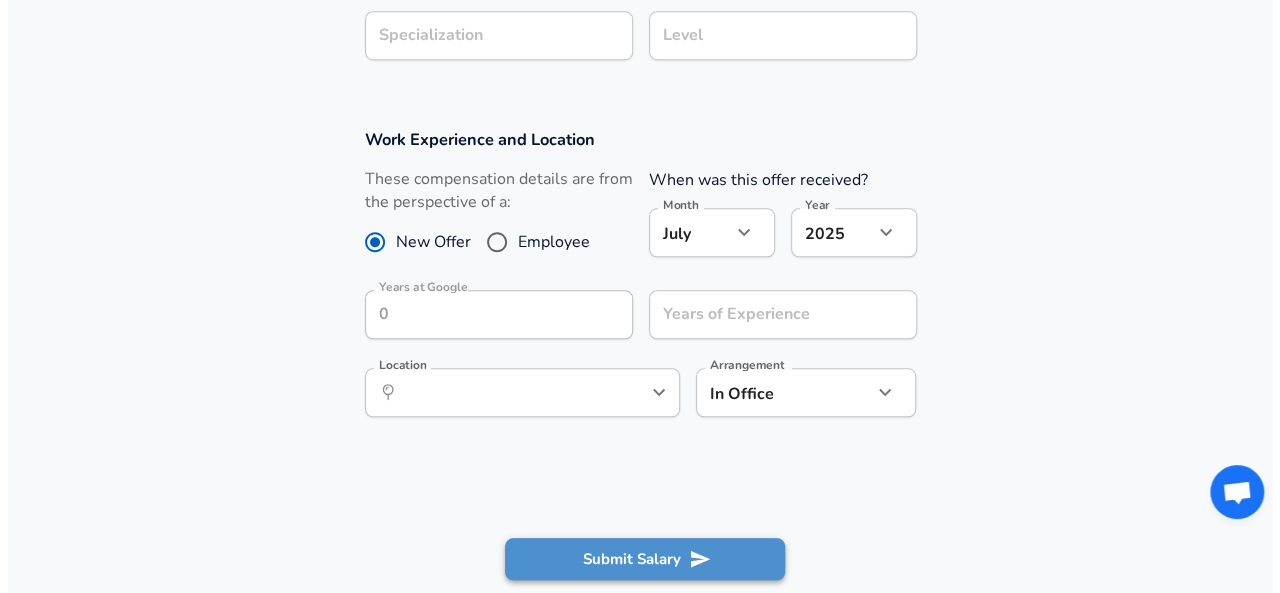 scroll, scrollTop: 706, scrollLeft: 0, axis: vertical 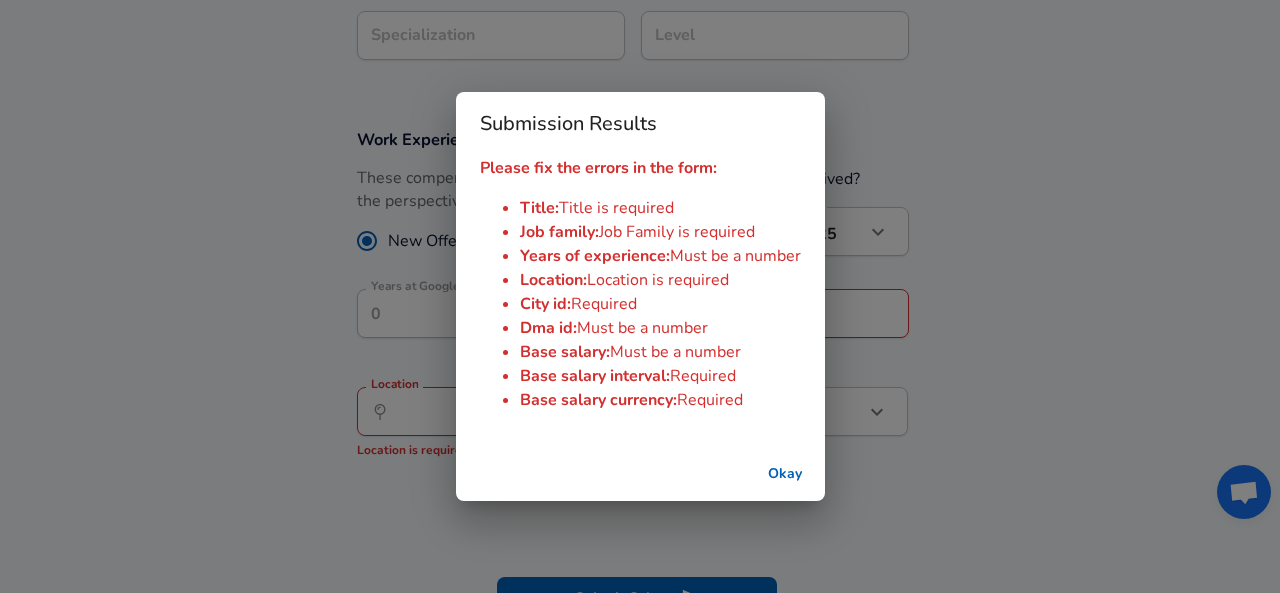 click on "Okay" at bounding box center (785, 474) 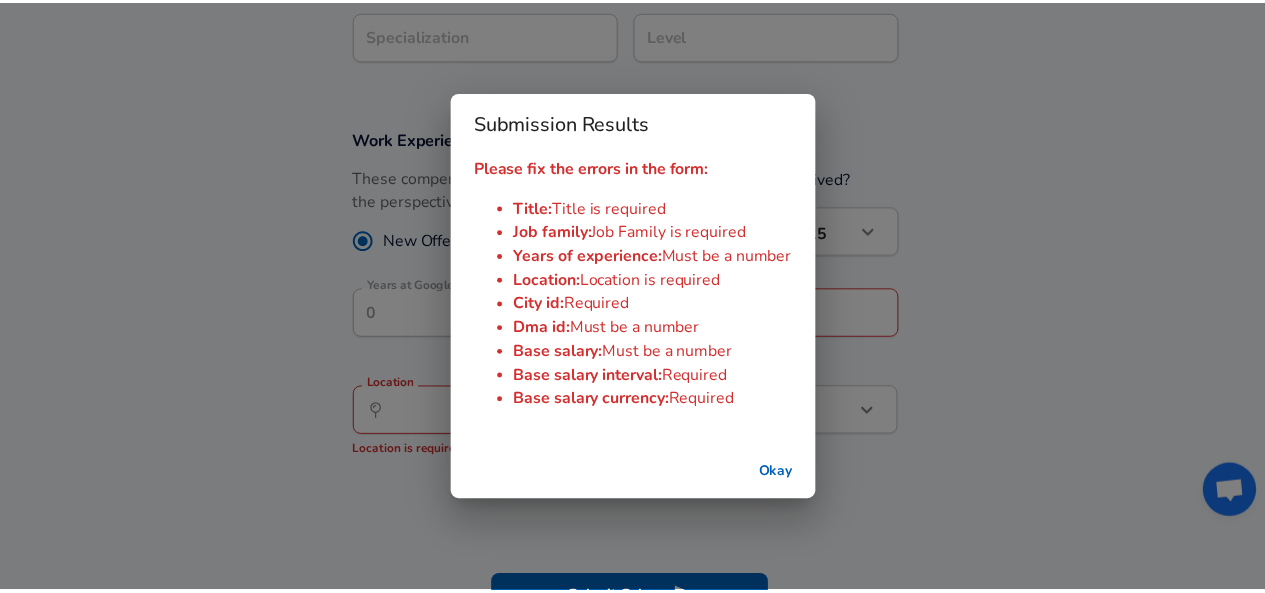 scroll, scrollTop: 731, scrollLeft: 0, axis: vertical 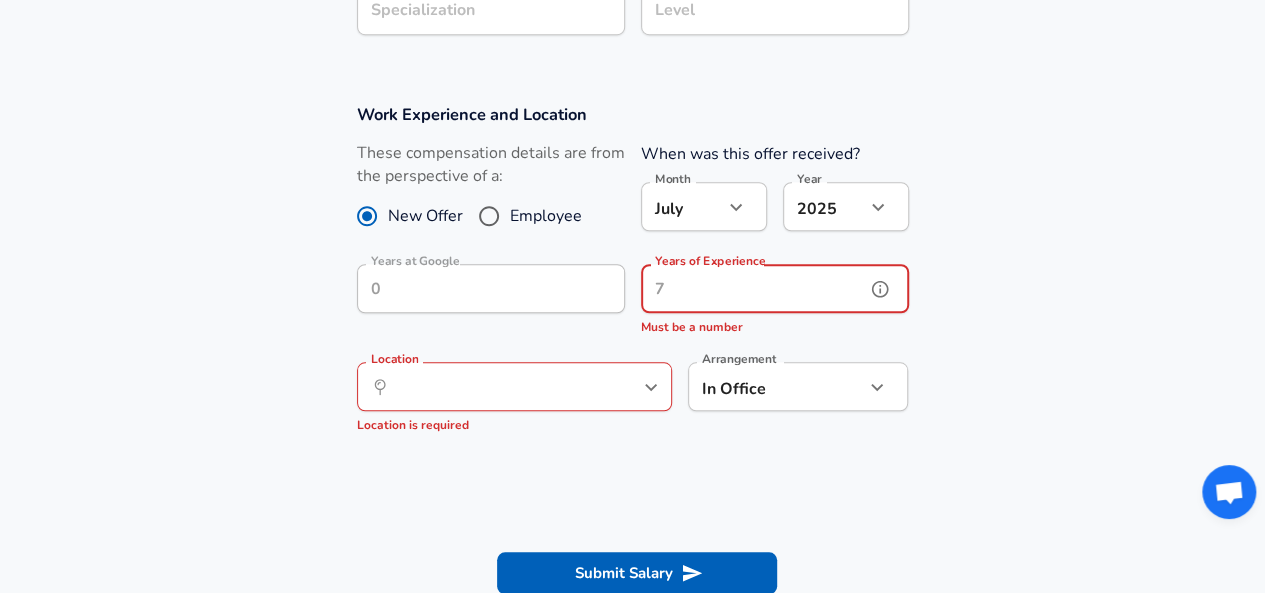click on "Years of Experience" at bounding box center (753, 288) 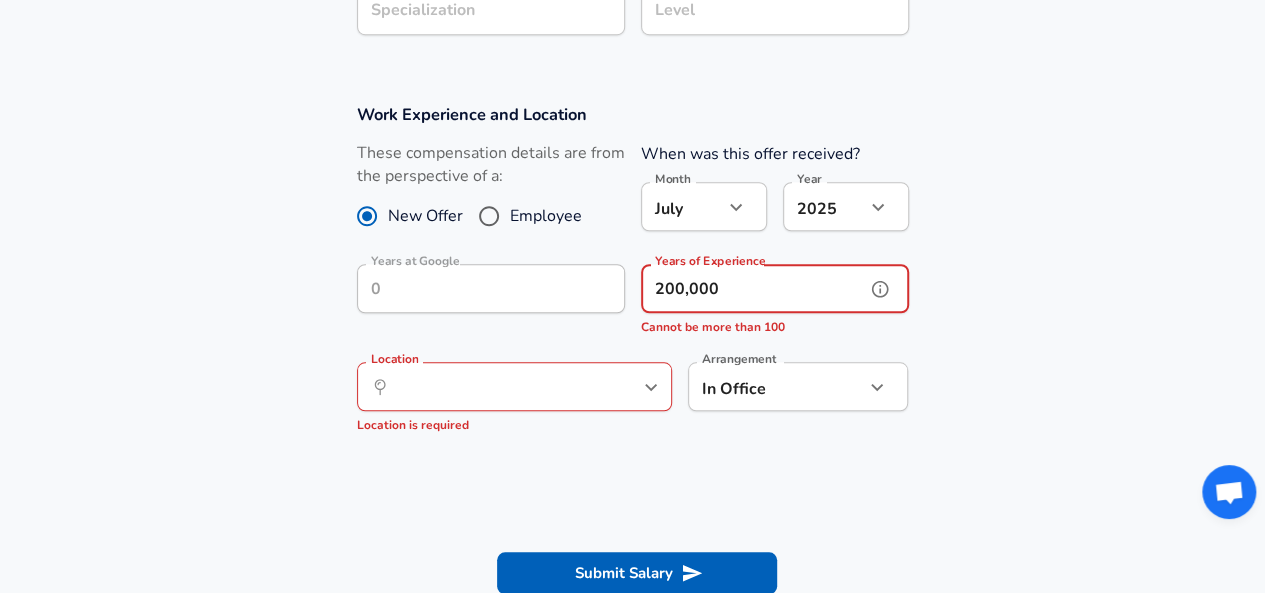 click 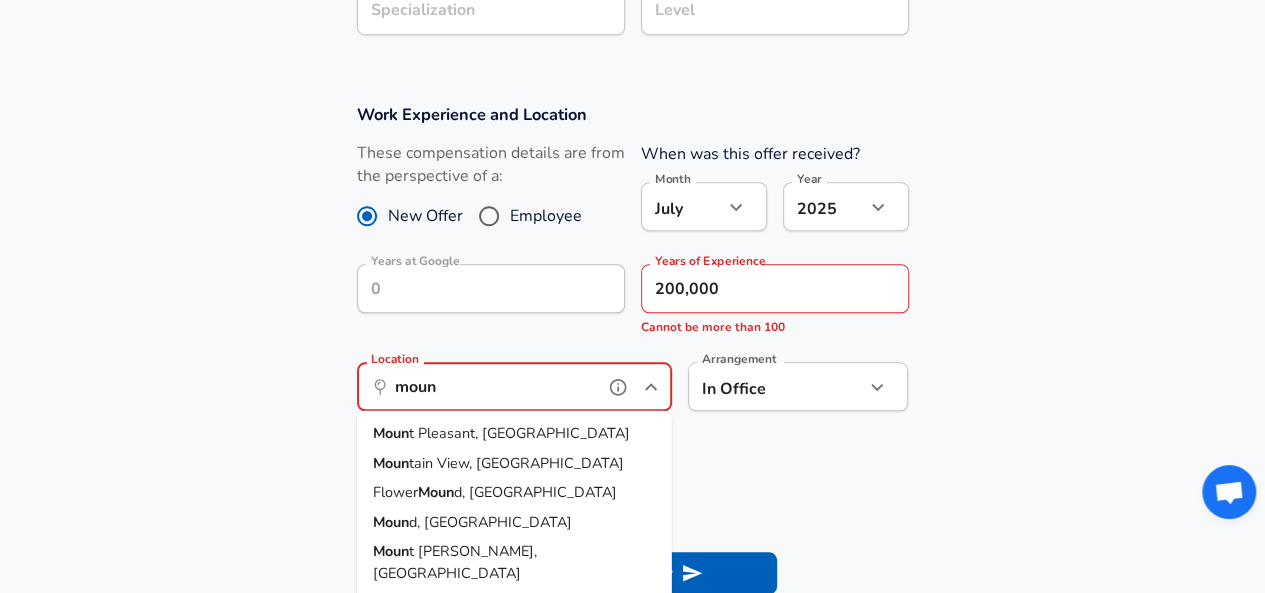 click on "Moun tain View, [GEOGRAPHIC_DATA]" at bounding box center [514, 463] 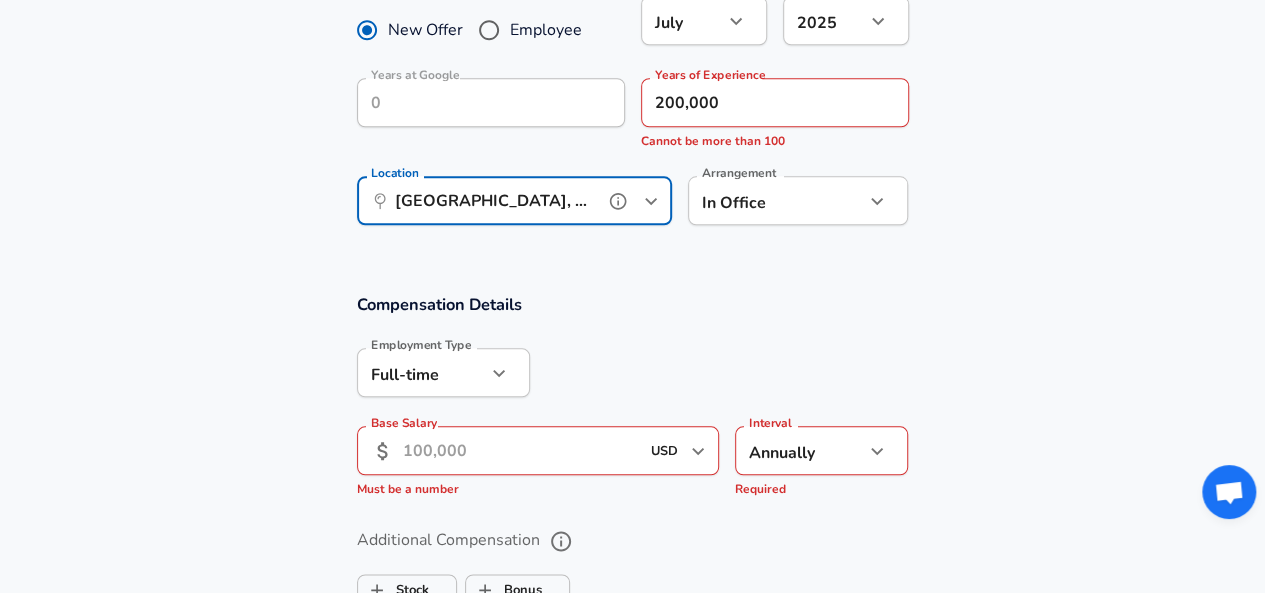 scroll, scrollTop: 929, scrollLeft: 0, axis: vertical 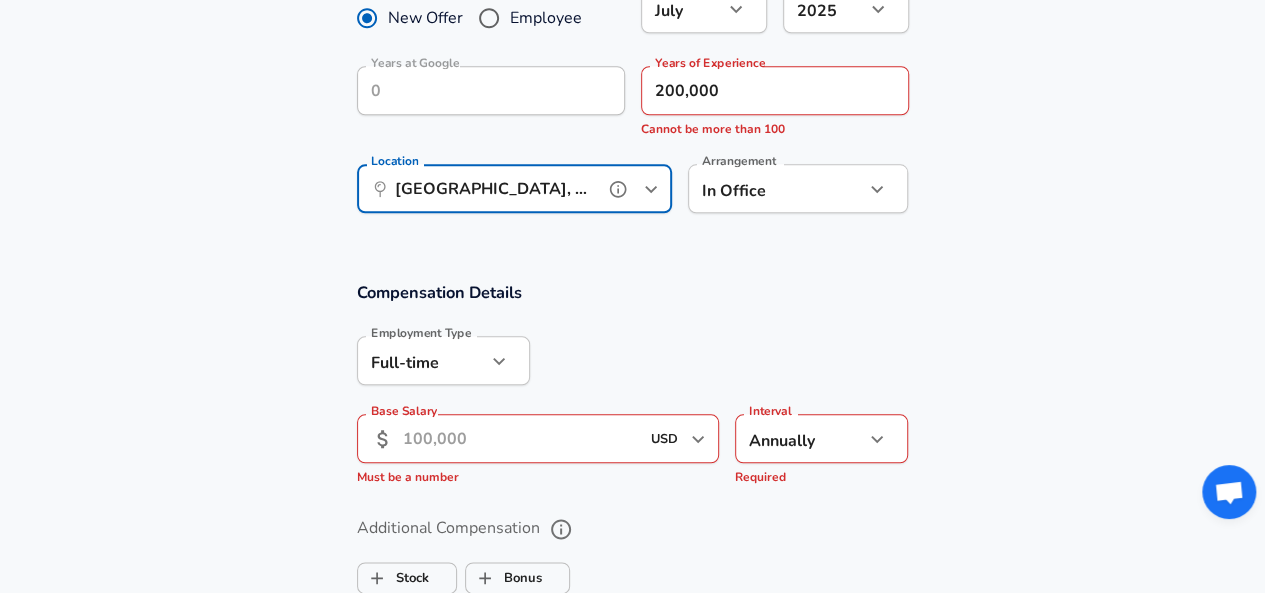 type on "[GEOGRAPHIC_DATA], [GEOGRAPHIC_DATA]" 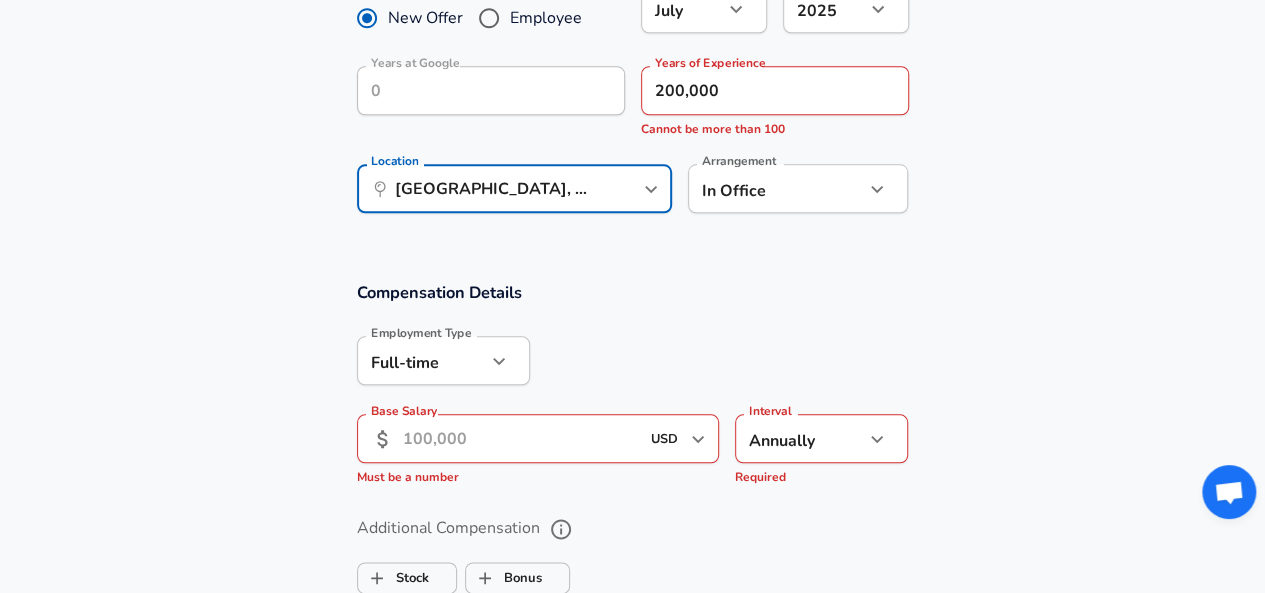 click on "Base Salary" at bounding box center [521, 438] 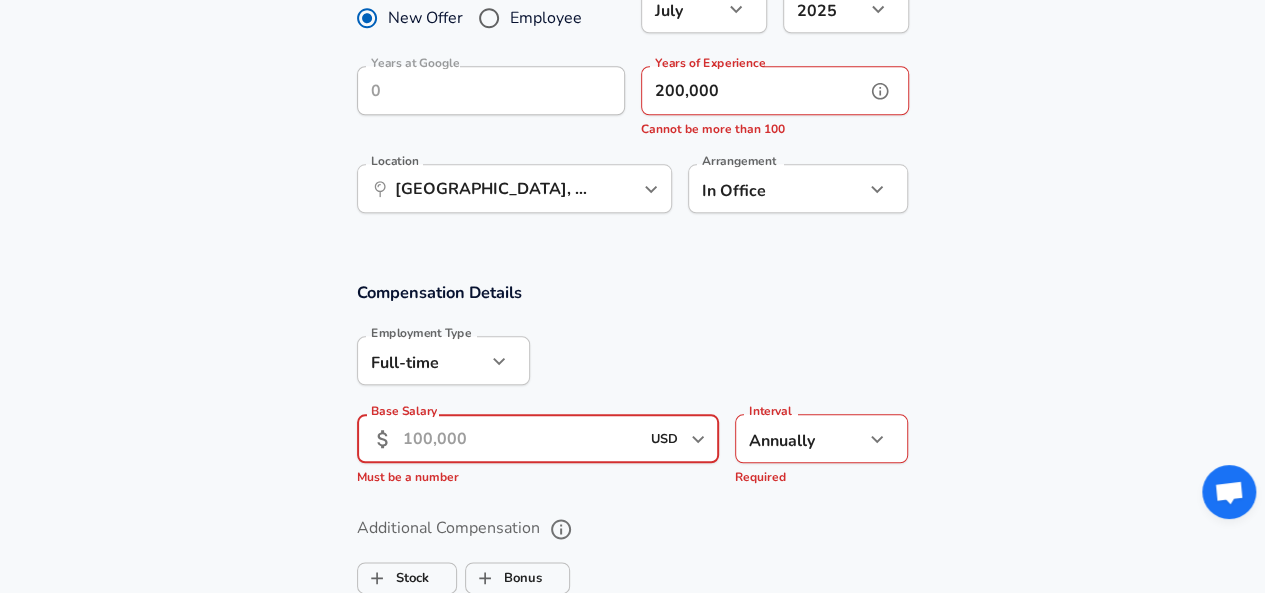 click on "200,000" at bounding box center [753, 90] 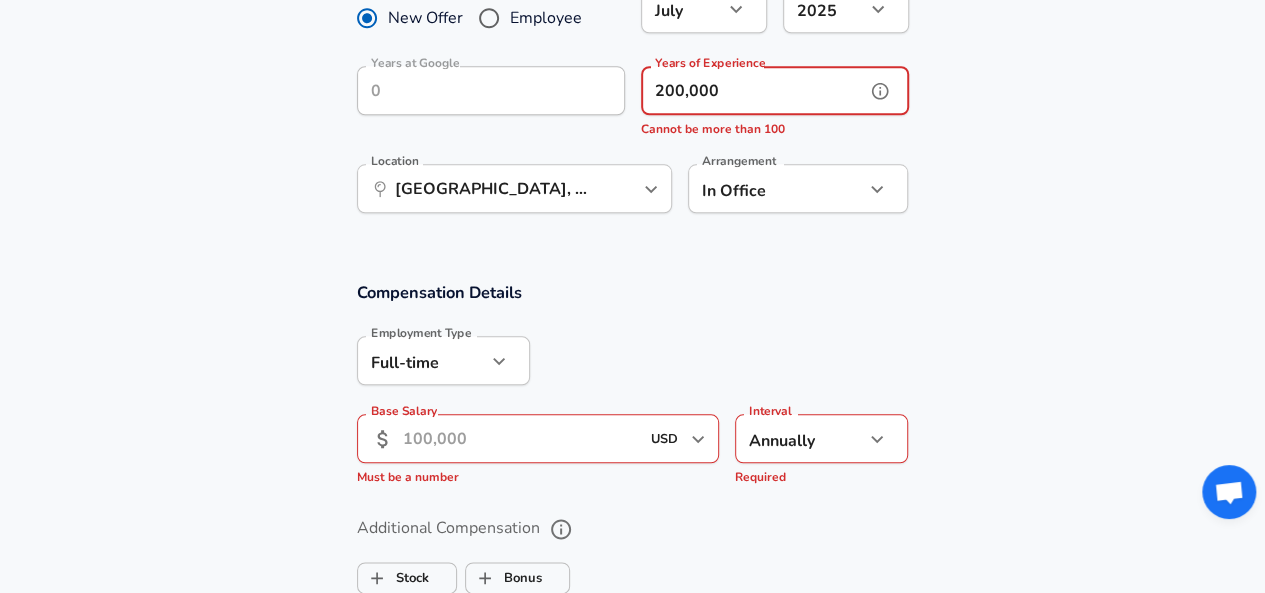 scroll, scrollTop: 0, scrollLeft: 0, axis: both 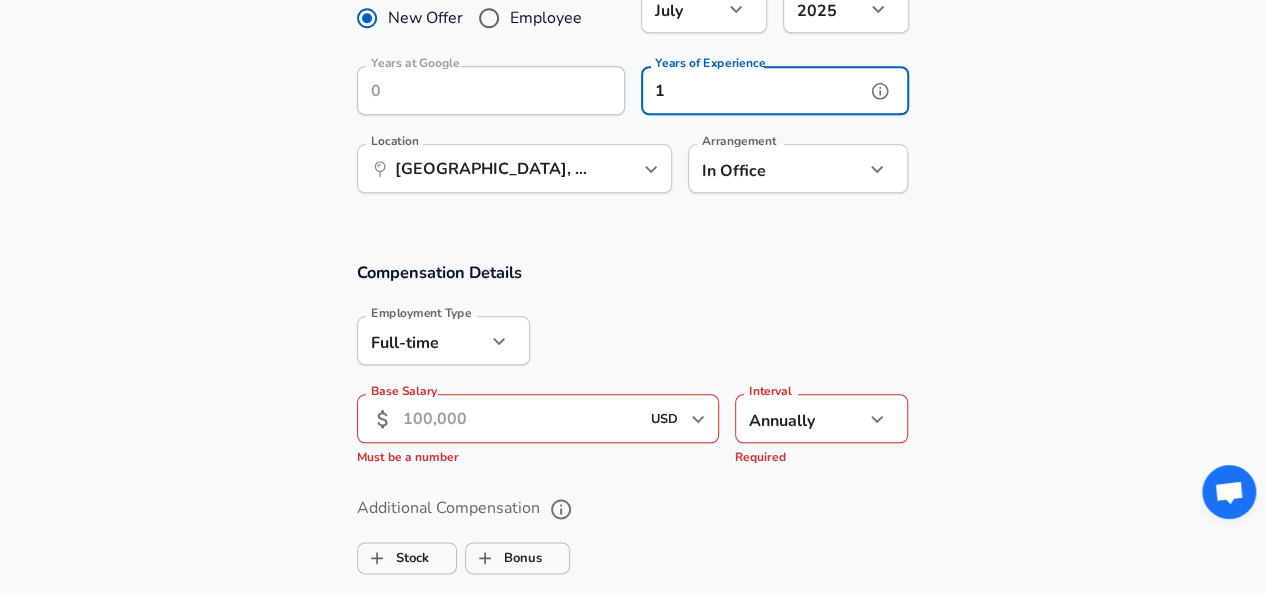 type on "1" 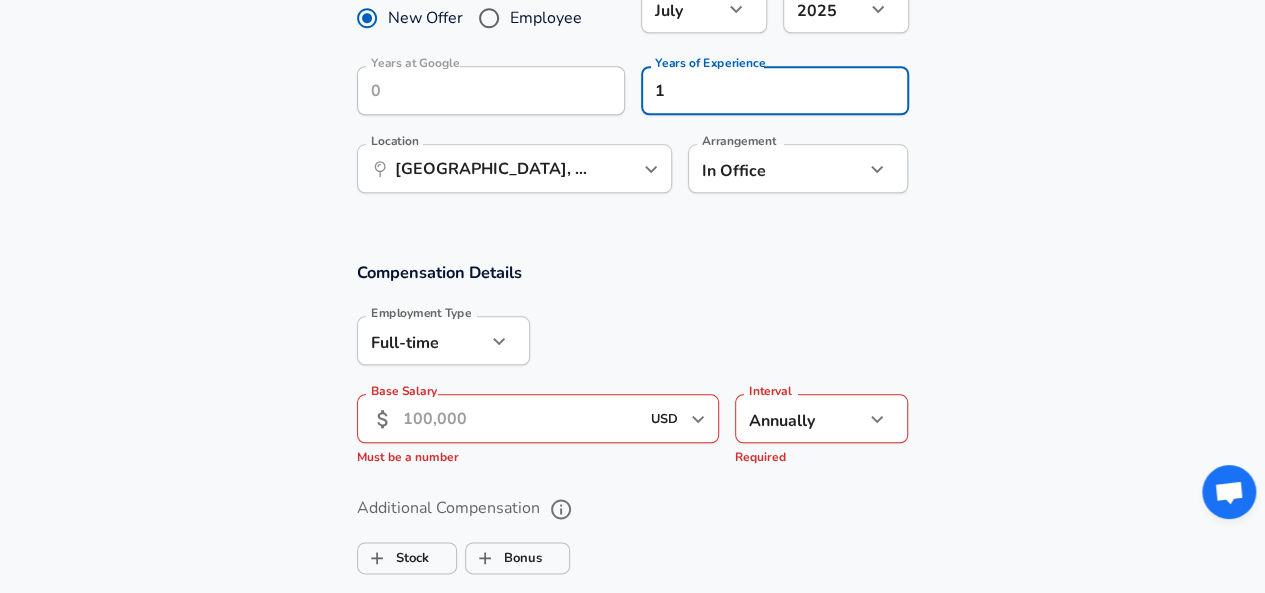 click on "Base Salary" at bounding box center (521, 418) 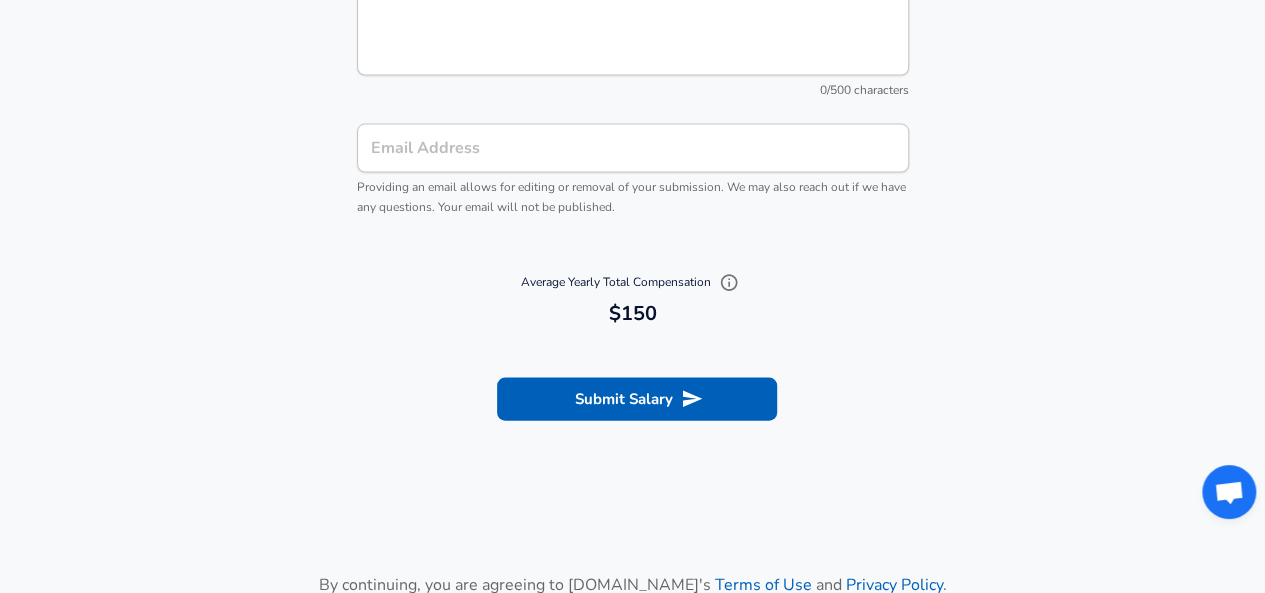 scroll, scrollTop: 1997, scrollLeft: 0, axis: vertical 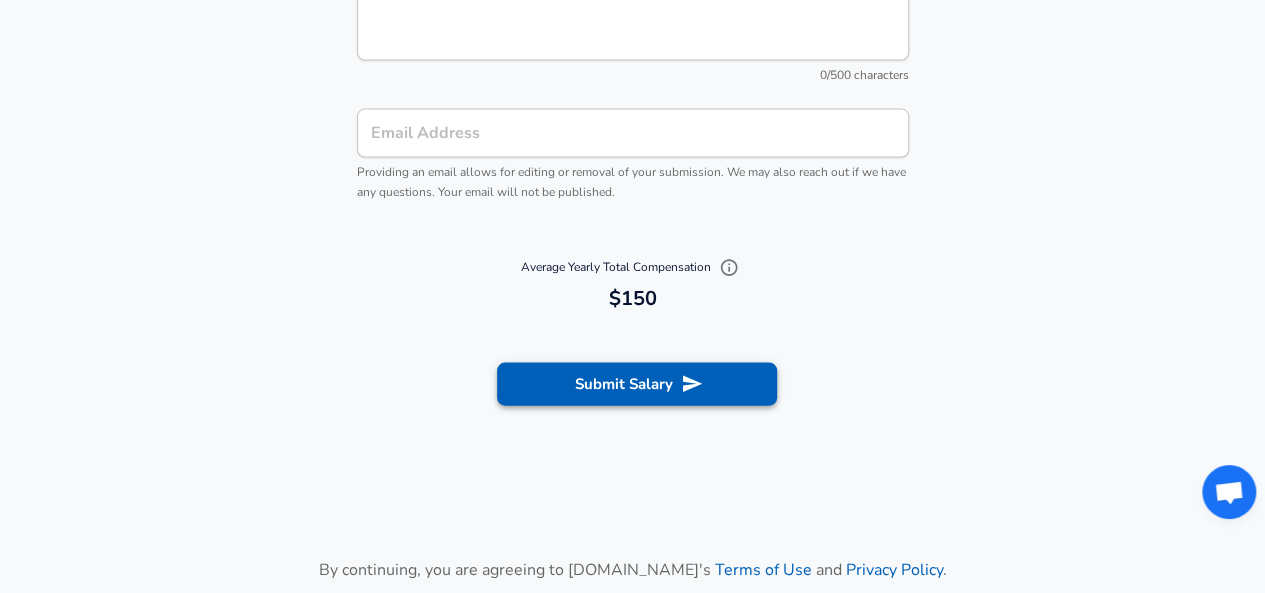 click 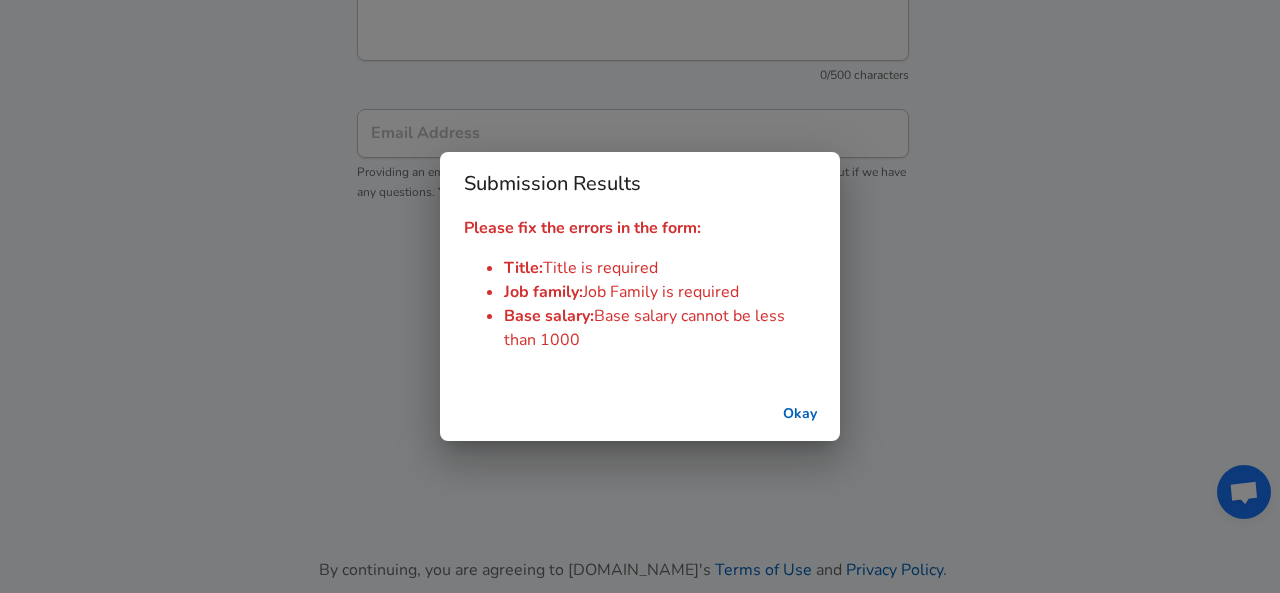 click on "Okay" at bounding box center [800, 414] 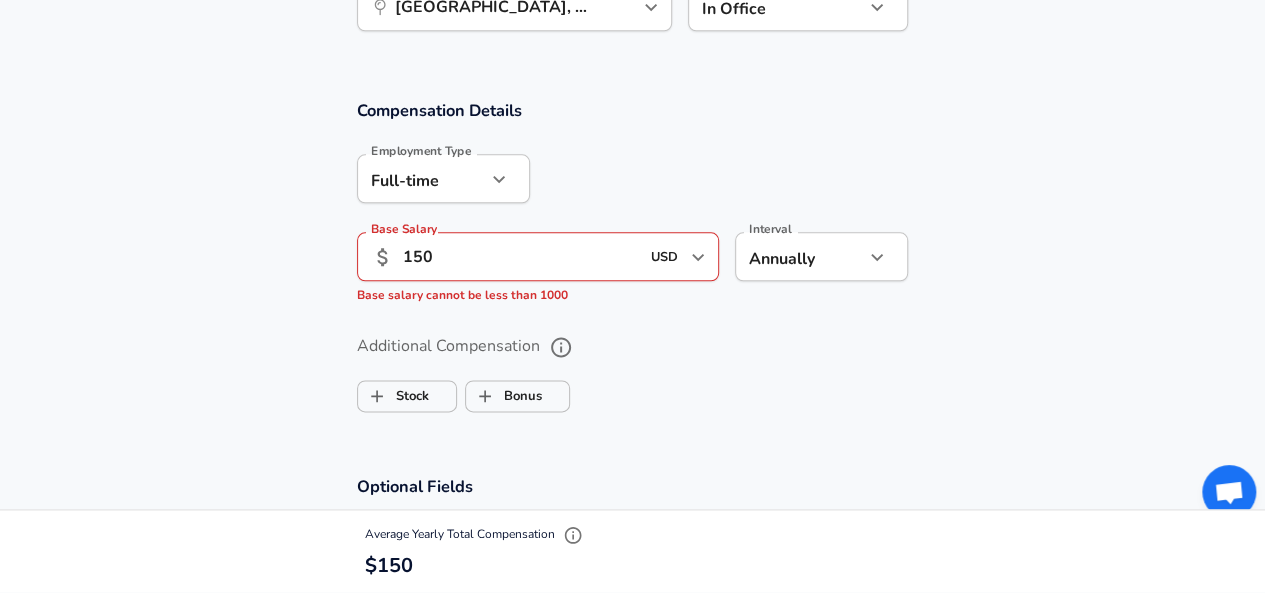 scroll, scrollTop: 1081, scrollLeft: 0, axis: vertical 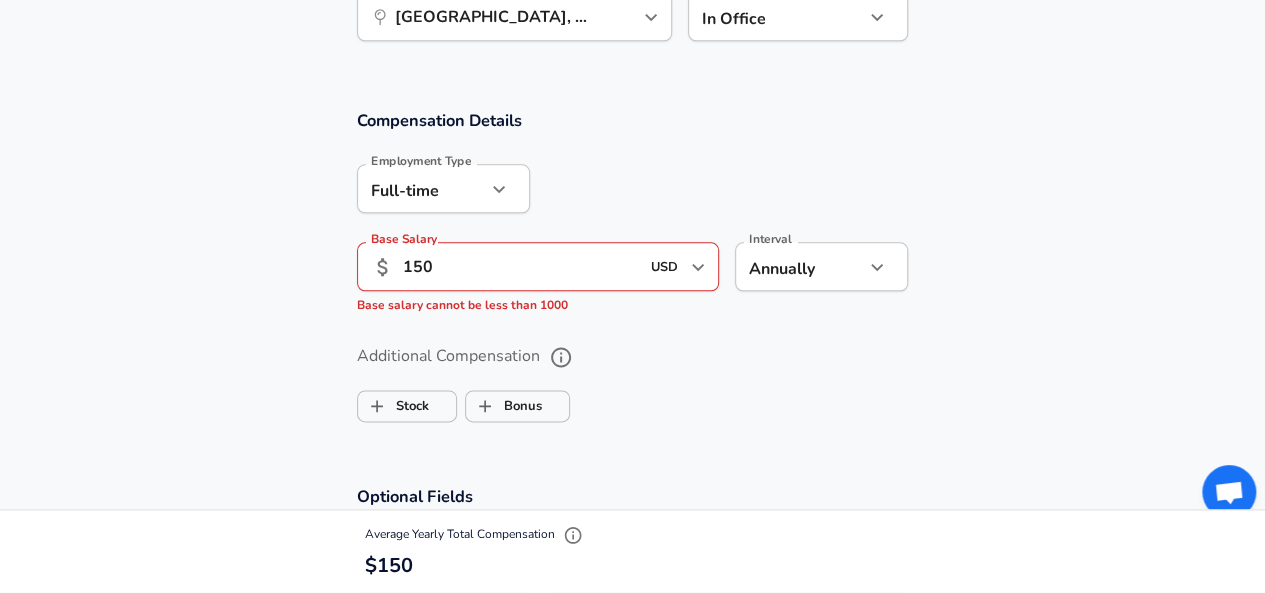 click on "150" at bounding box center (521, 266) 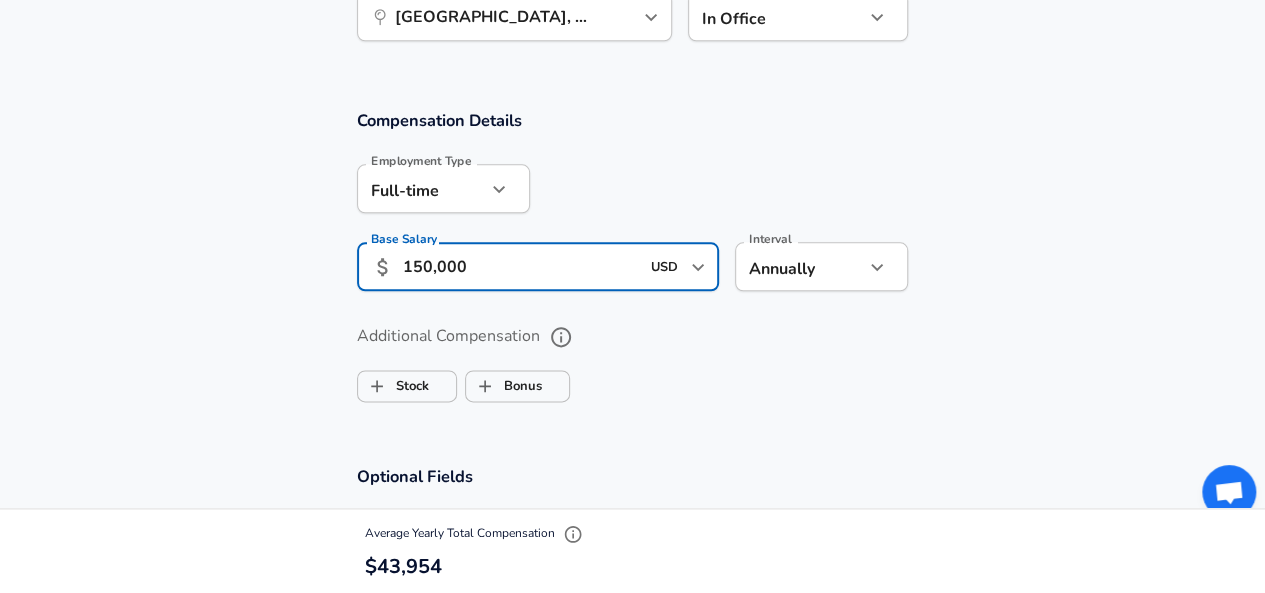scroll, scrollTop: 0, scrollLeft: 0, axis: both 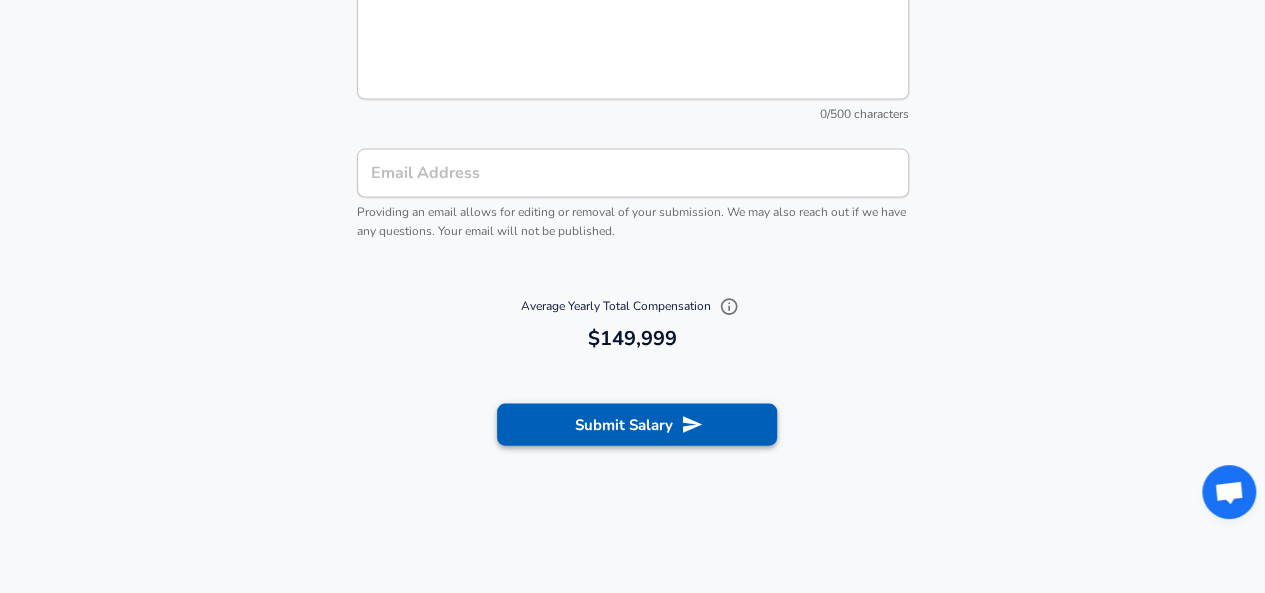 type on "150,000" 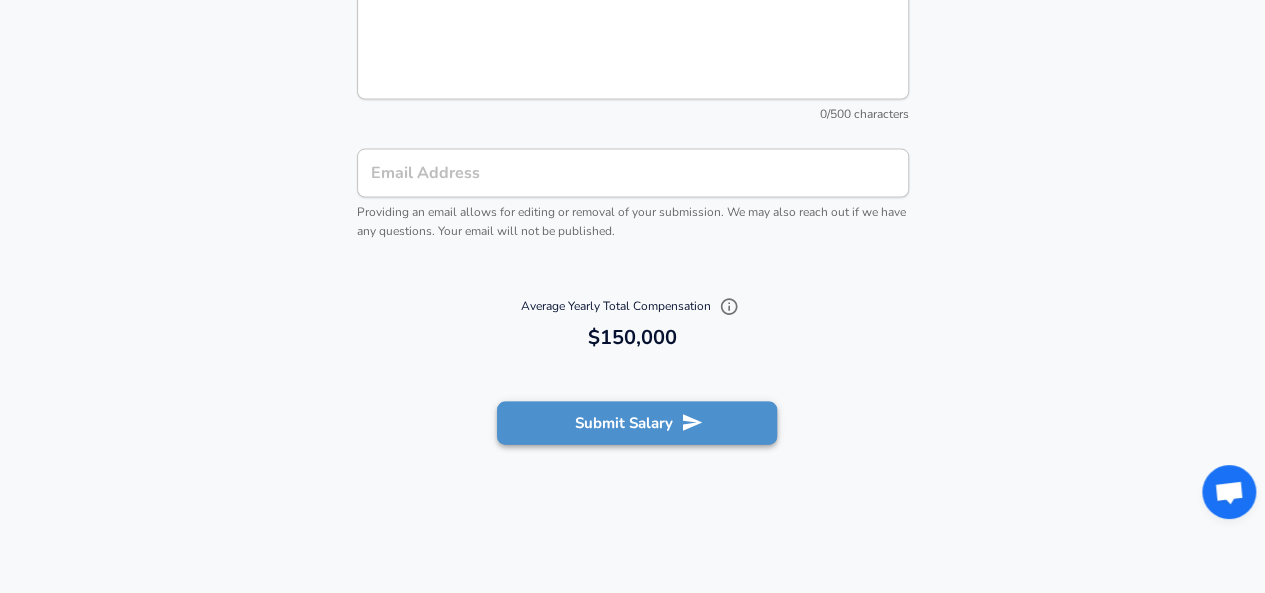 click on "Submit Salary" at bounding box center [637, 423] 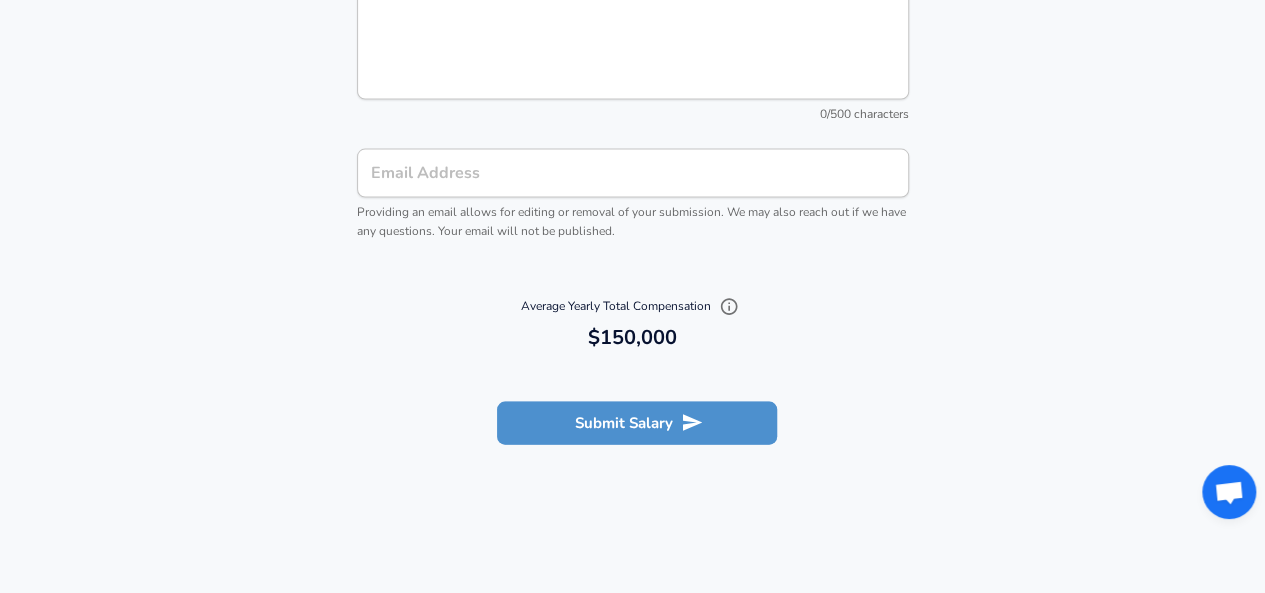 scroll, scrollTop: 0, scrollLeft: 0, axis: both 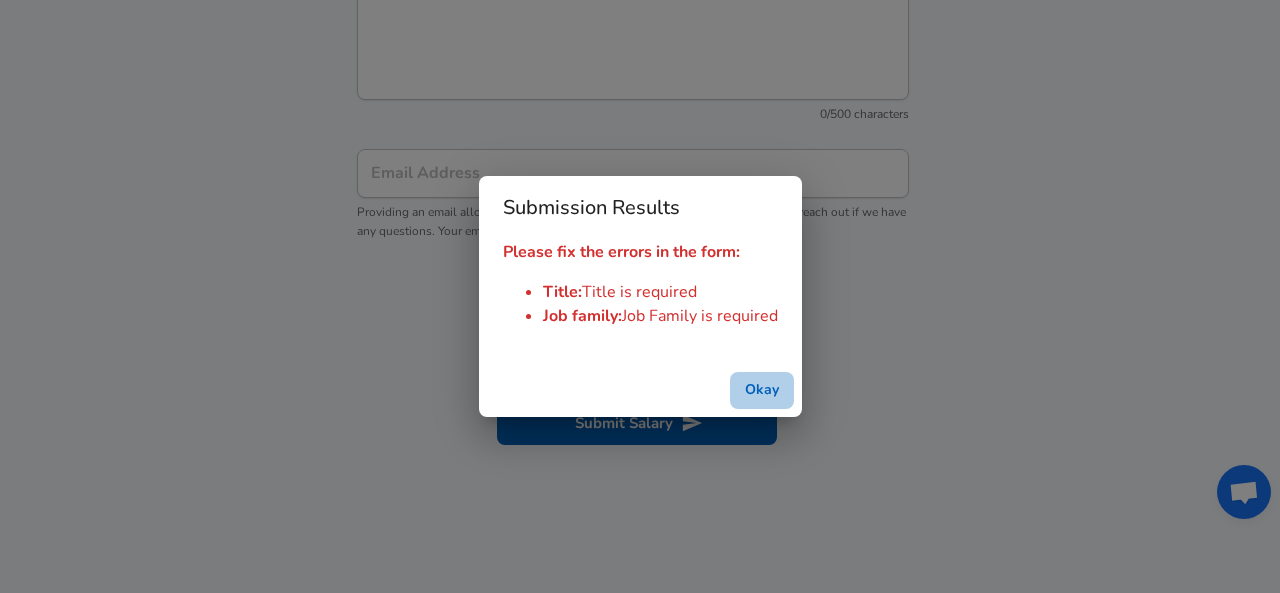 click on "Okay" at bounding box center (762, 390) 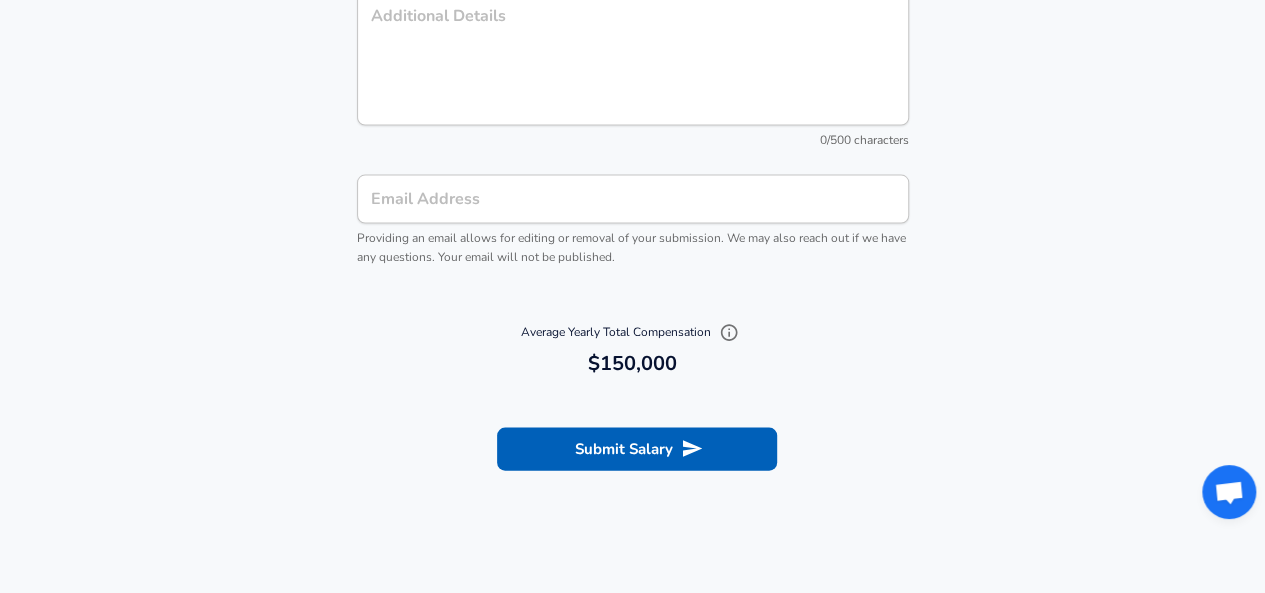 scroll, scrollTop: 1915, scrollLeft: 0, axis: vertical 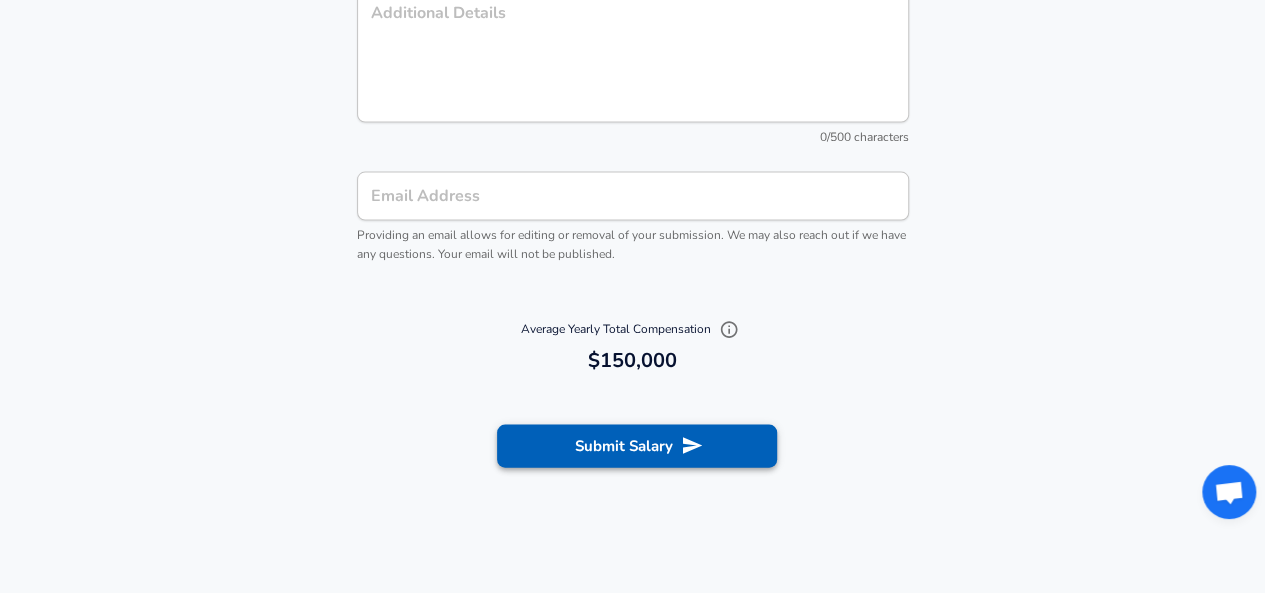 click on "Submit Salary" at bounding box center [637, 446] 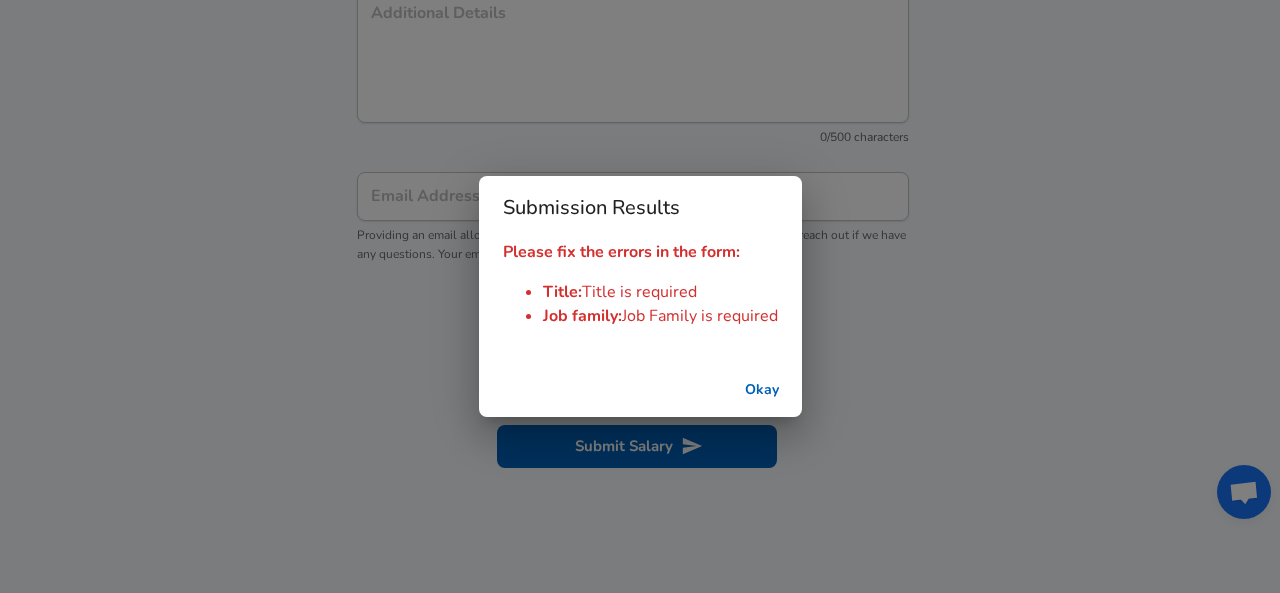 click on "Okay" at bounding box center (762, 390) 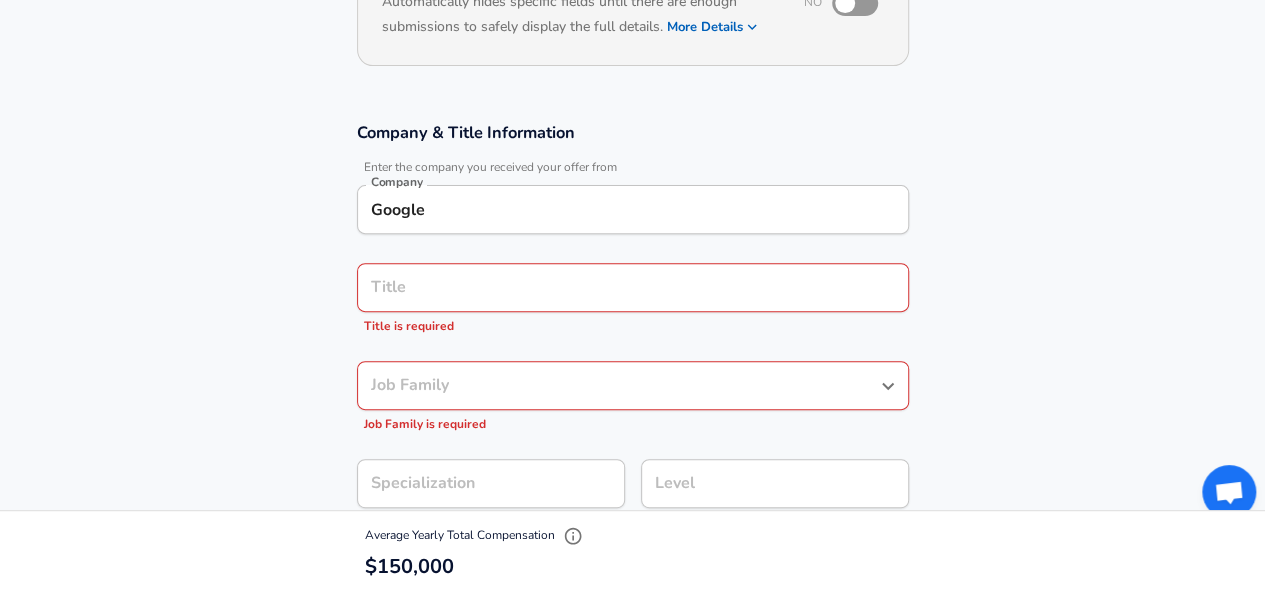 click on "Title" at bounding box center [633, 287] 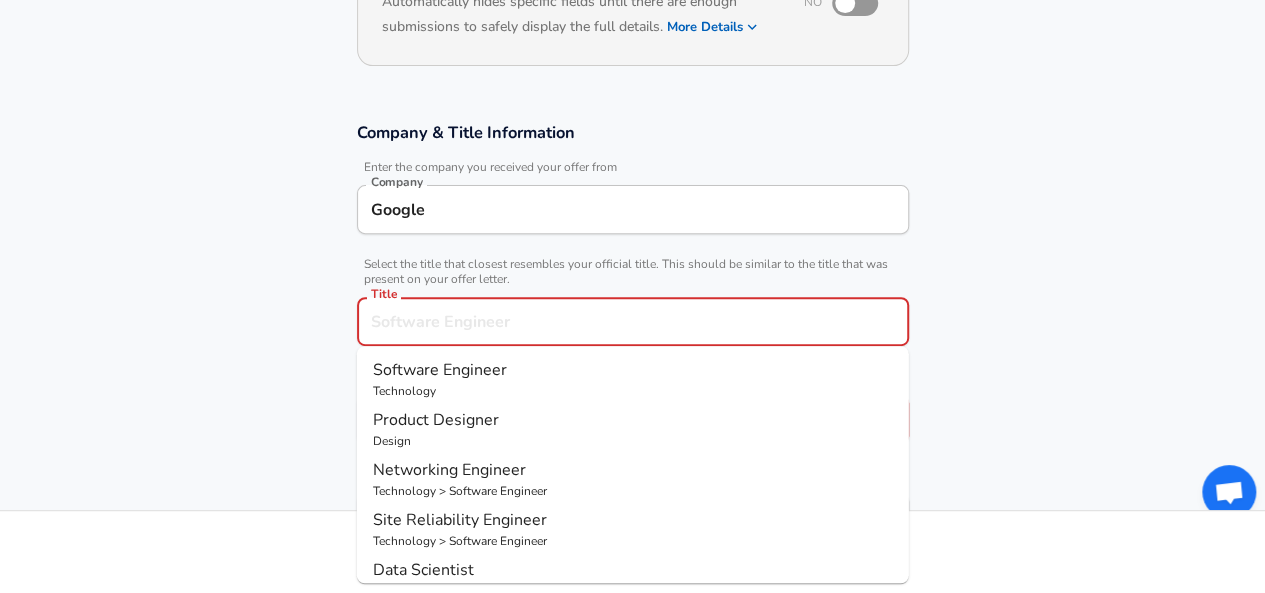 scroll, scrollTop: 298, scrollLeft: 0, axis: vertical 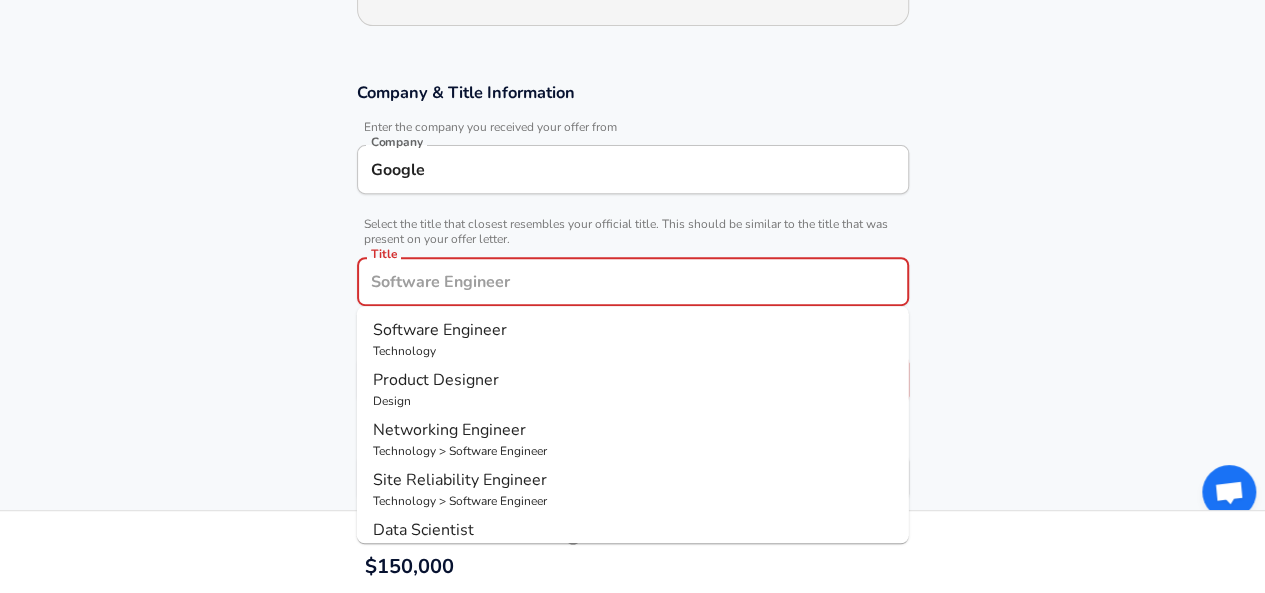 click on "Software Engineer" at bounding box center (633, 330) 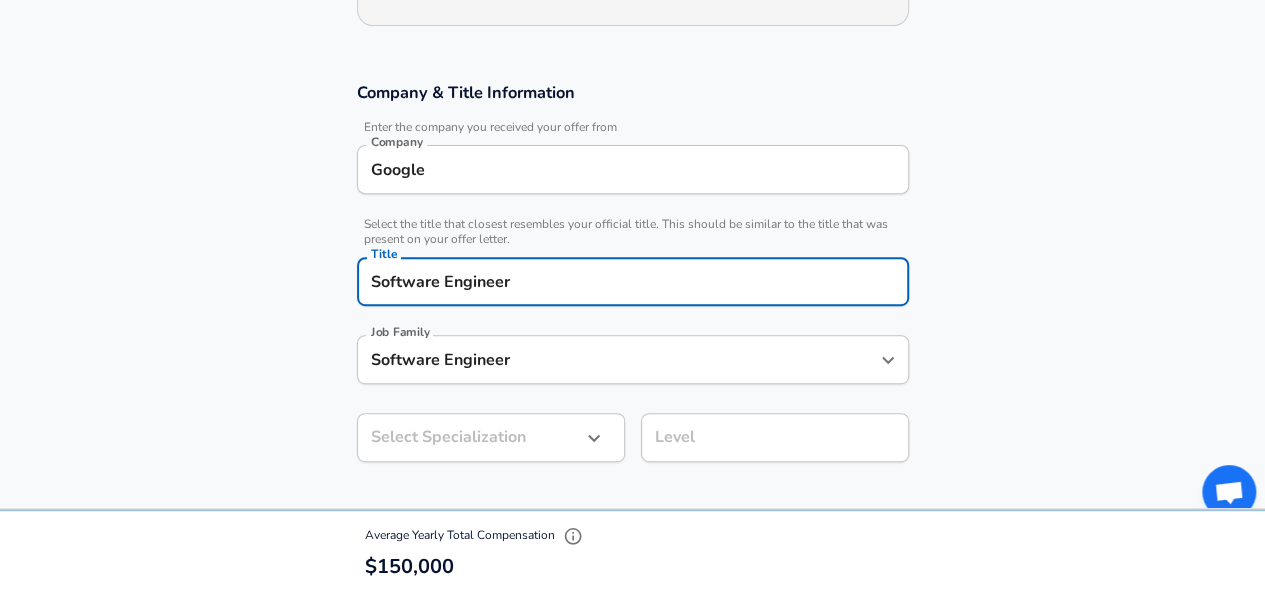click on "Software Engineer" at bounding box center (618, 359) 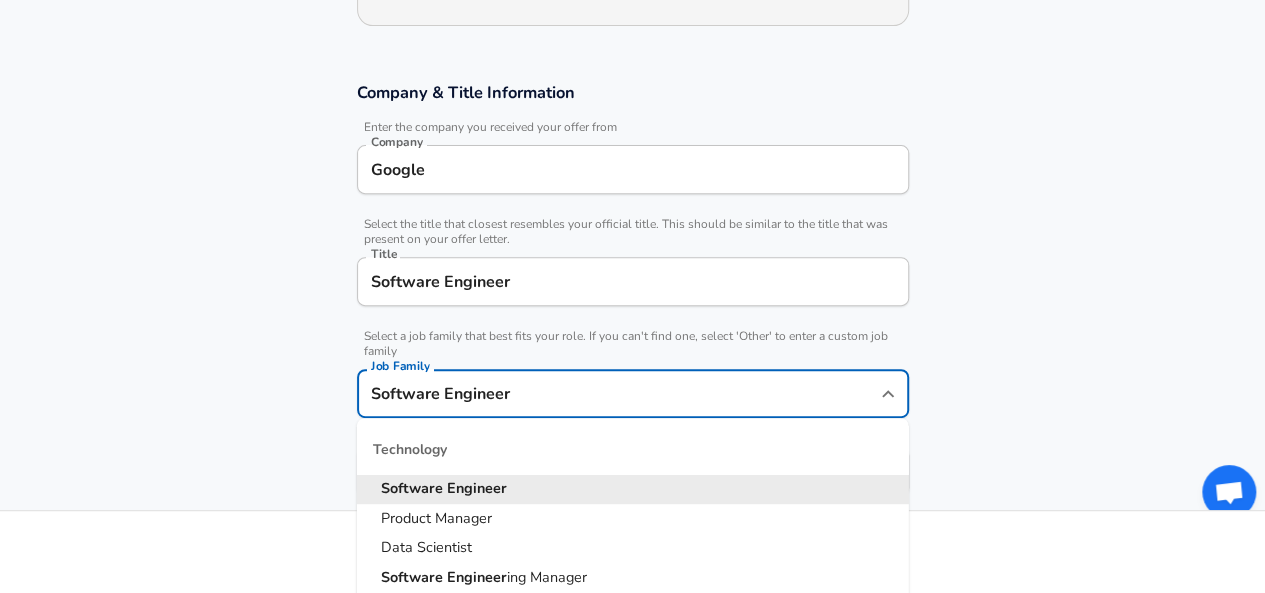 scroll, scrollTop: 338, scrollLeft: 0, axis: vertical 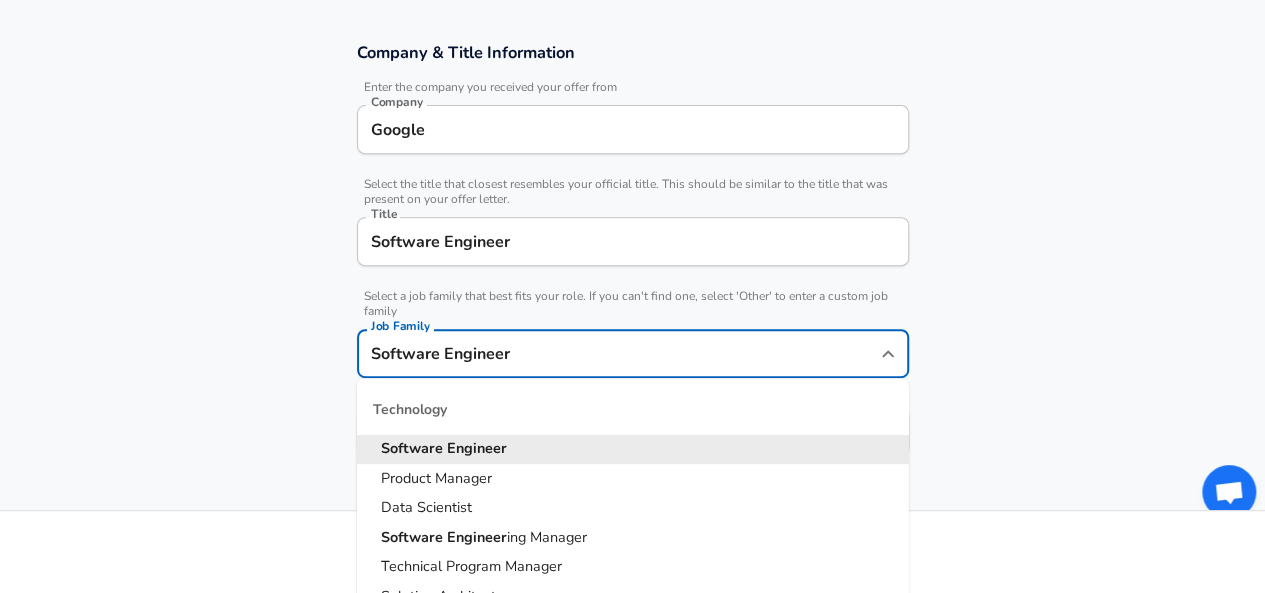 click on "Company & Title Information   Enter the company you received your offer from Company Google Company   Select the title that closest resembles your official title. This should be similar to the title that was present on your offer letter. Title Software Engineer Title   Select a job family that best fits your role. If you can't find one, select 'Other' to enter a custom job family Job Family Software Engineer Job Family Technology Software     Engineer Product Manager Data Scientist Software     Engineer ing Manager Technical Program Manager Solution Architect Program Manager Project Manager Data Science Manager Technical Writer Engineering Biomedical  Engineer Civil  Engineer Hardware  Engineer Mechanical  Engineer Geological  Engineer Electrical  Engineer Controls  Engineer Chemical  Engineer Aerospace  Engineer Materials  Engineer Optical  Engineer MEP  Engineer Prompt  Engineer Business Management Consultant Business Development Sales Sales Legal Legal Sales Sales  Engineer Legal Regulatory Affairs Sales" at bounding box center (632, 259) 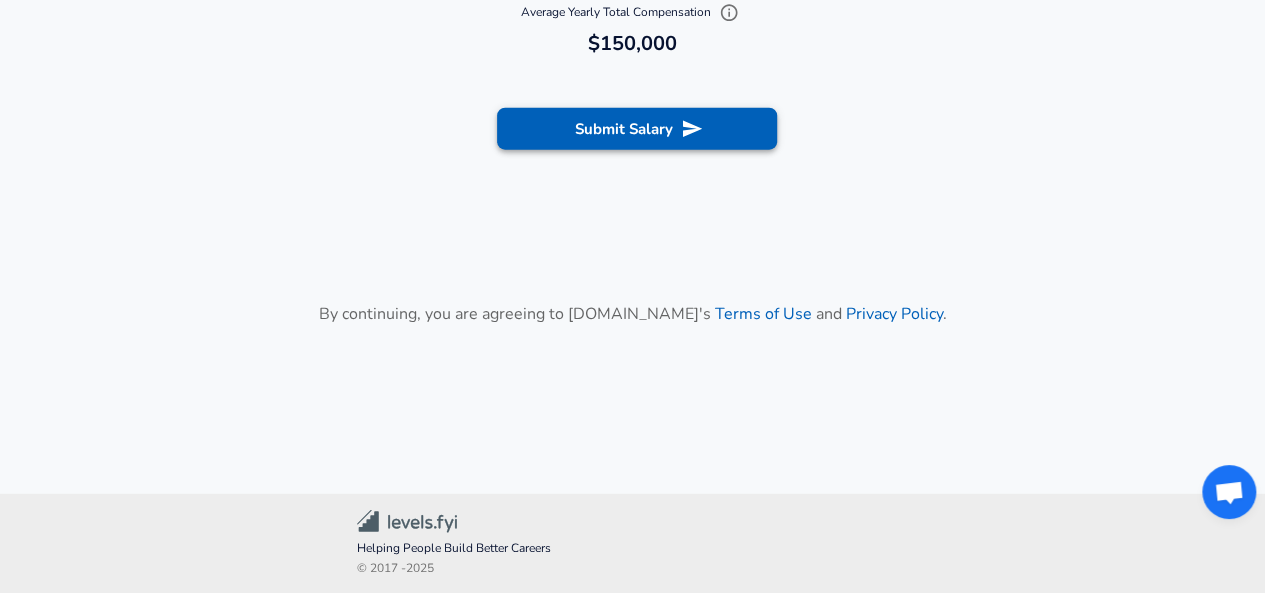 click on "Submit Salary" at bounding box center [637, 129] 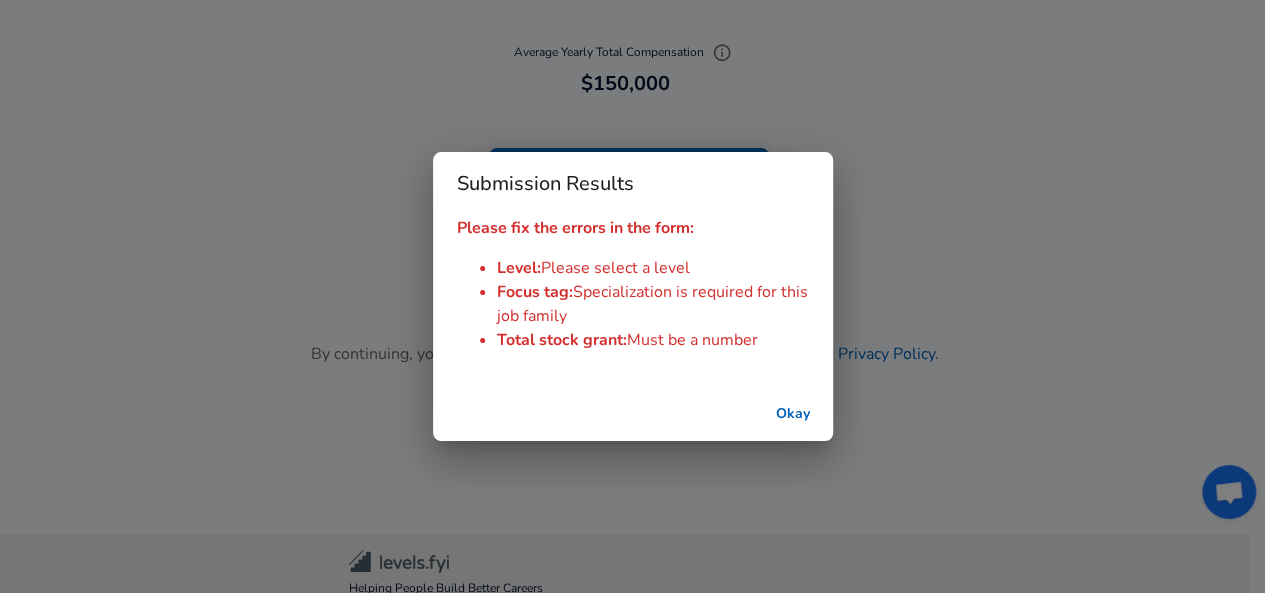 scroll, scrollTop: 2437, scrollLeft: 0, axis: vertical 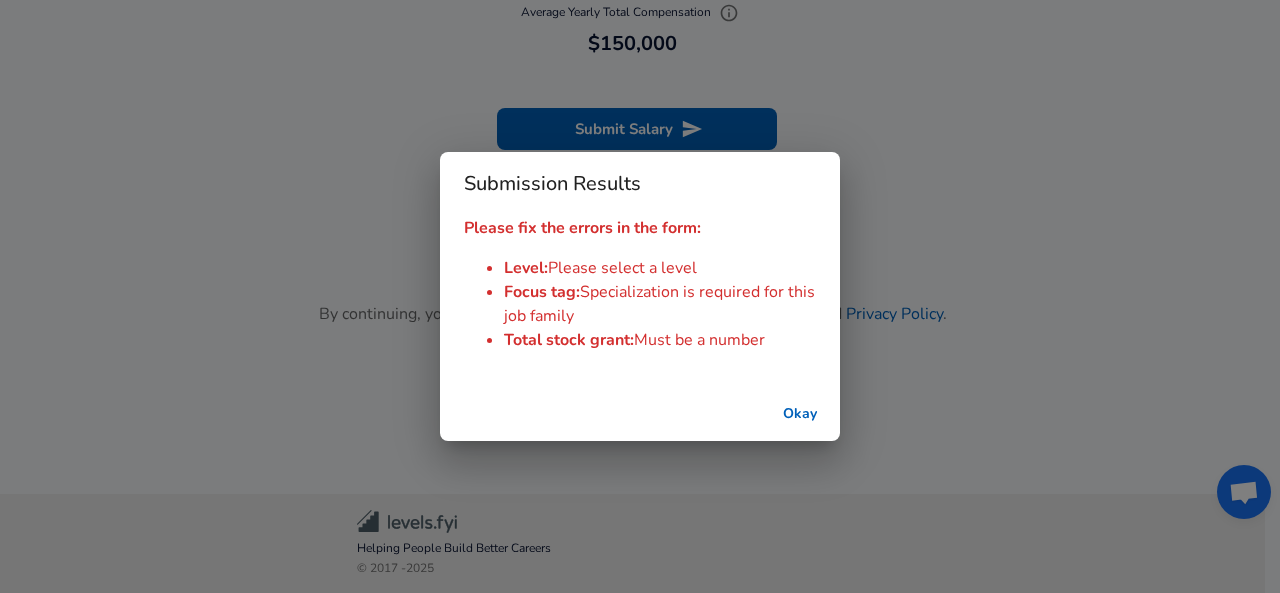 click on "Okay" at bounding box center (800, 414) 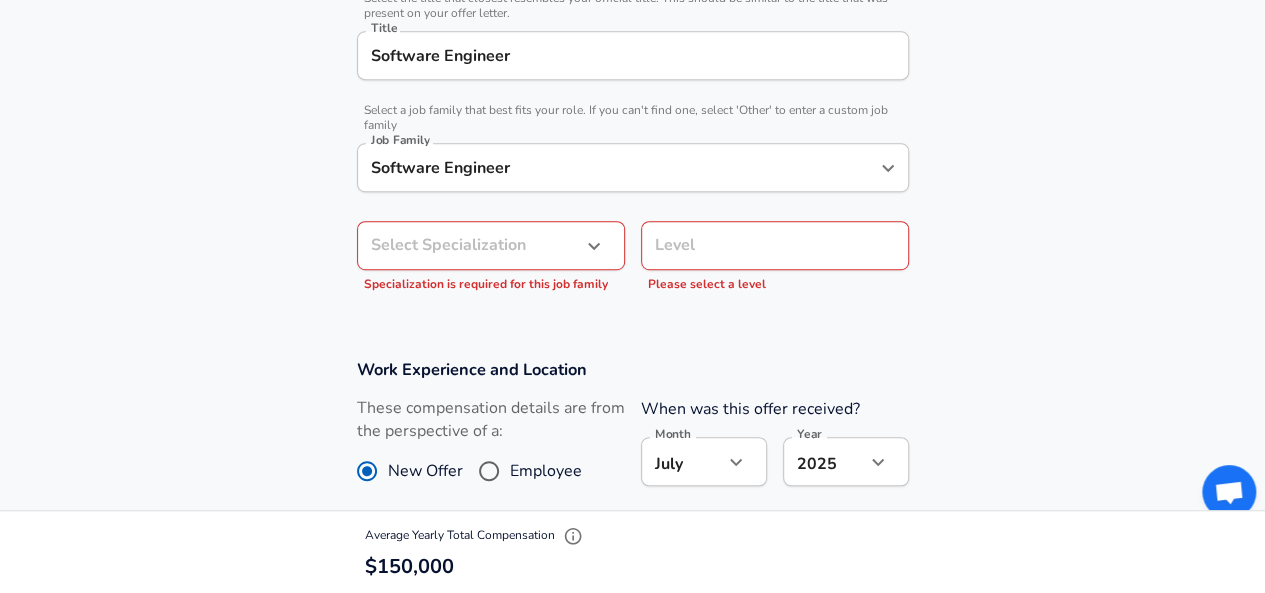 click on "Restart Add Your Salary Upload your offer letter   to verify your submission Enhance Privacy and Anonymity No Automatically hides specific fields until there are enough submissions to safely display the full details.   More Details Based on your submission and the data points that we have already collected, we will automatically hide and anonymize specific fields if there aren't enough data points to remain sufficiently anonymous. Company & Title Information   Enter the company you received your offer from Company Google Company   Select the title that closest resembles your official title. This should be similar to the title that was present on your offer letter. Title Software Engineer Title   Select a job family that best fits your role. If you can't find one, select 'Other' to enter a custom job family Job Family Software Engineer Job Family Select Specialization ​ Select Specialization Specialization is required for this job family Level Level Please select a level Work Experience and Location Employee" at bounding box center (632, -228) 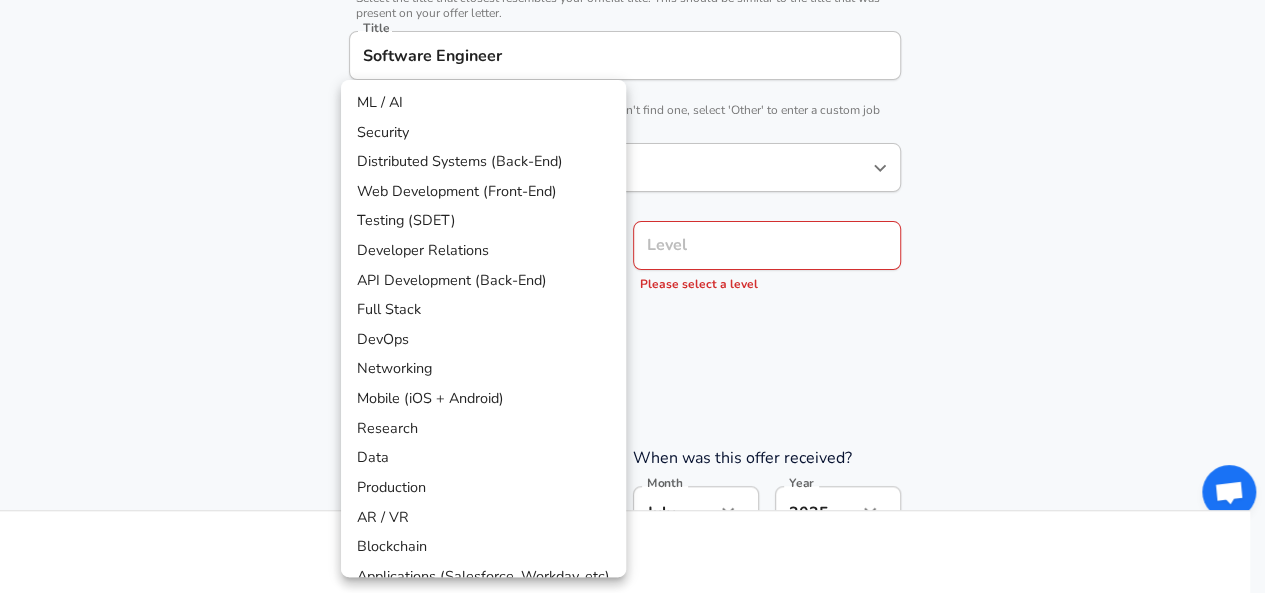 scroll, scrollTop: 584, scrollLeft: 0, axis: vertical 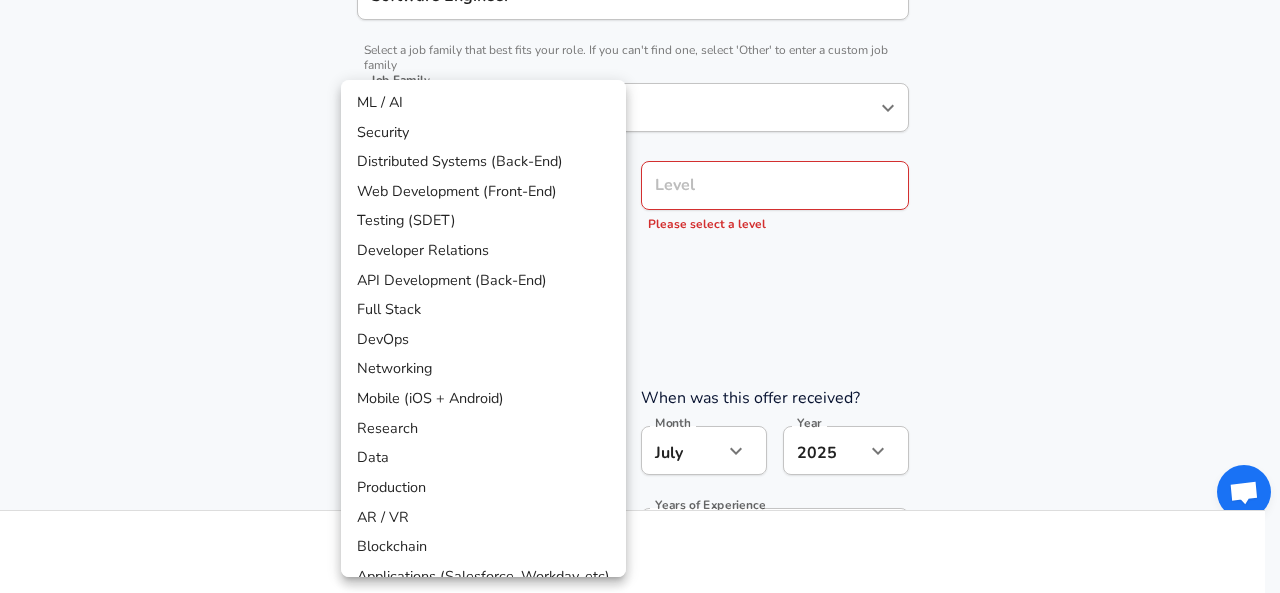 click on "Security" at bounding box center [483, 133] 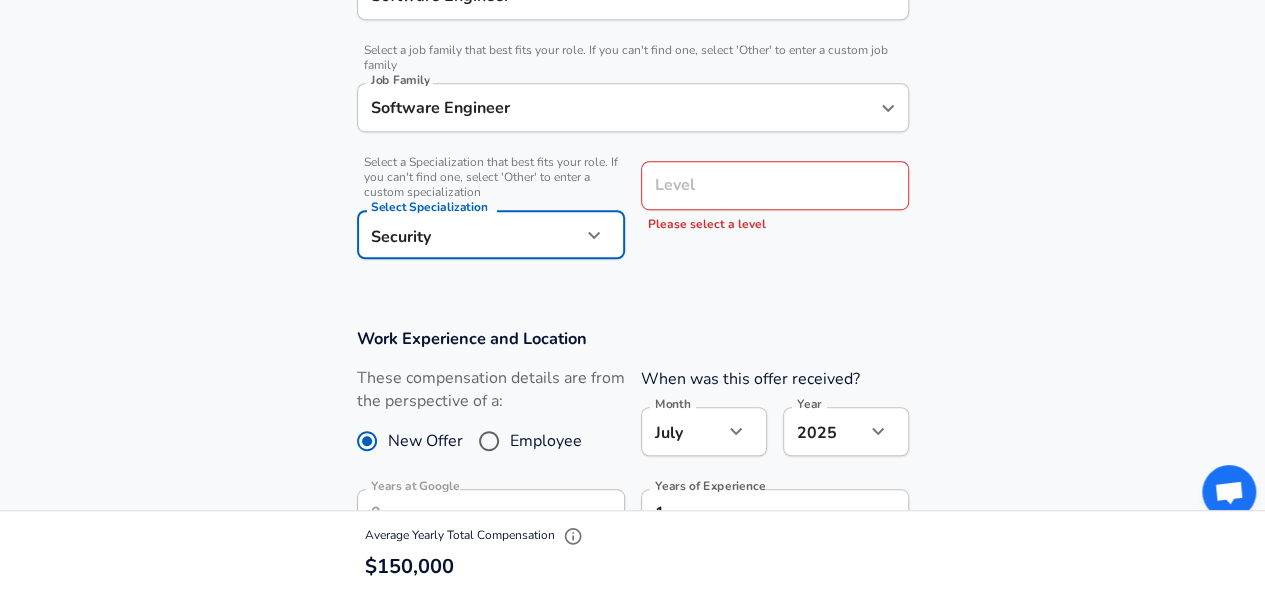 click on "Level" at bounding box center [775, 185] 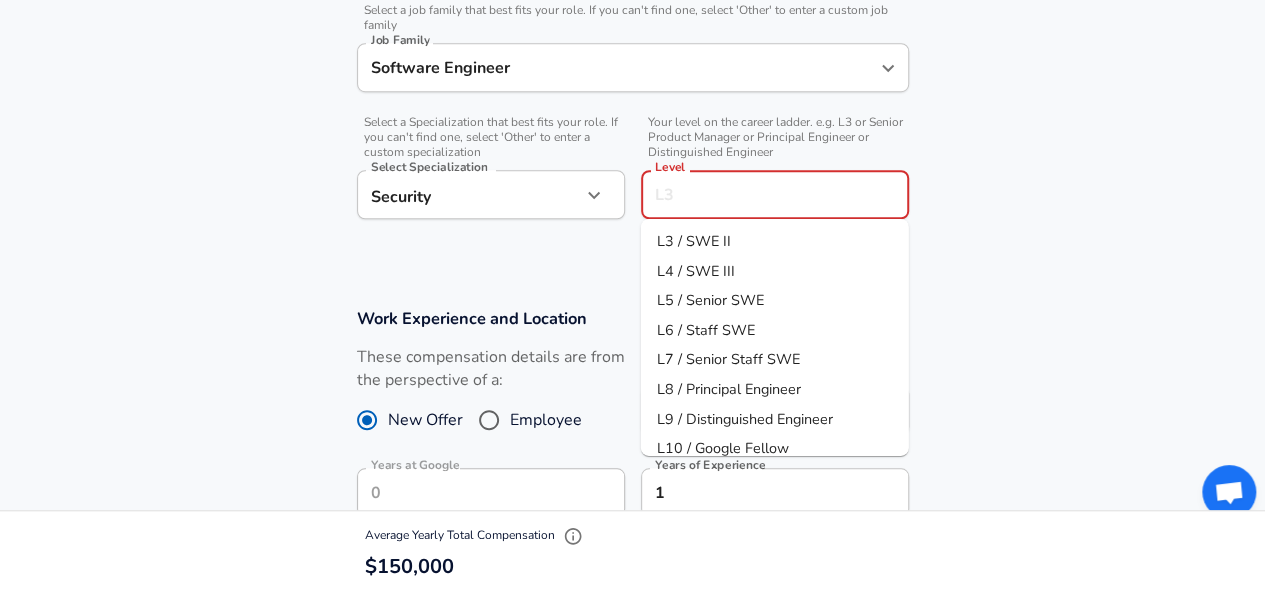 click on "L3 / SWE II" at bounding box center [775, 242] 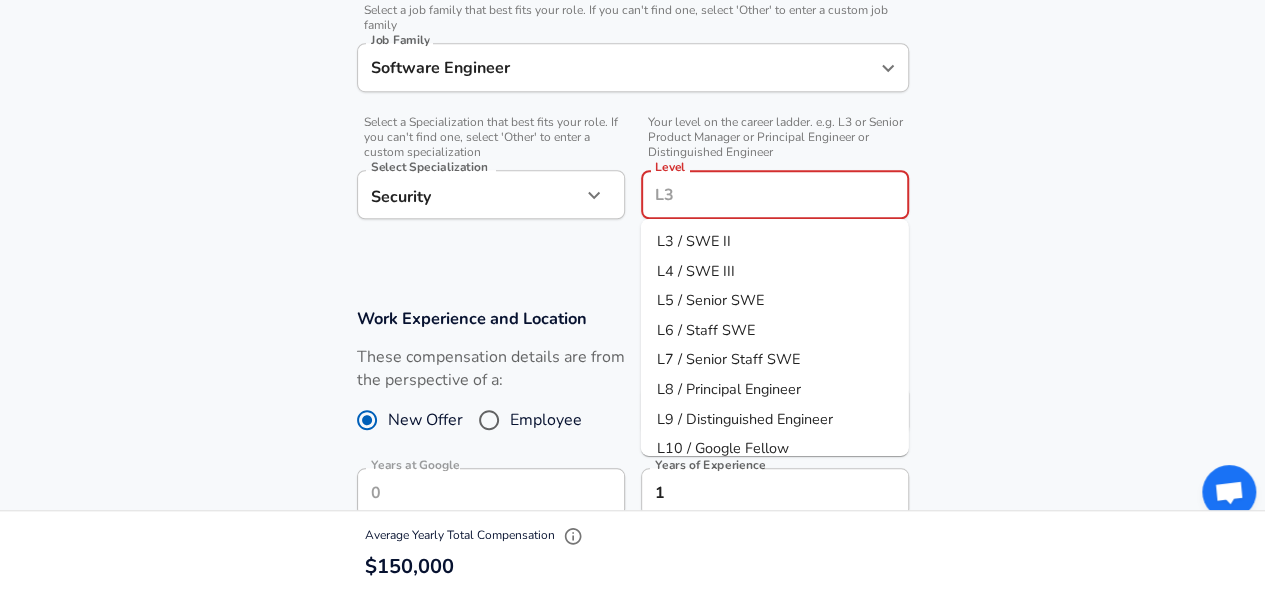 type on "L3 / SWE II" 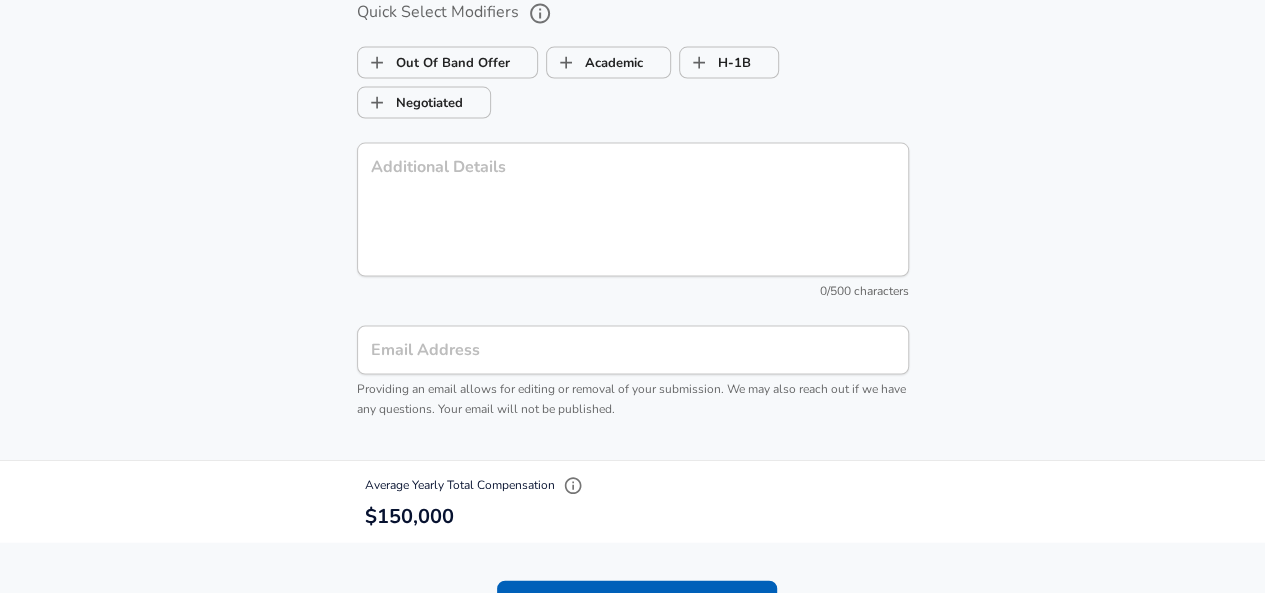 scroll, scrollTop: 2466, scrollLeft: 0, axis: vertical 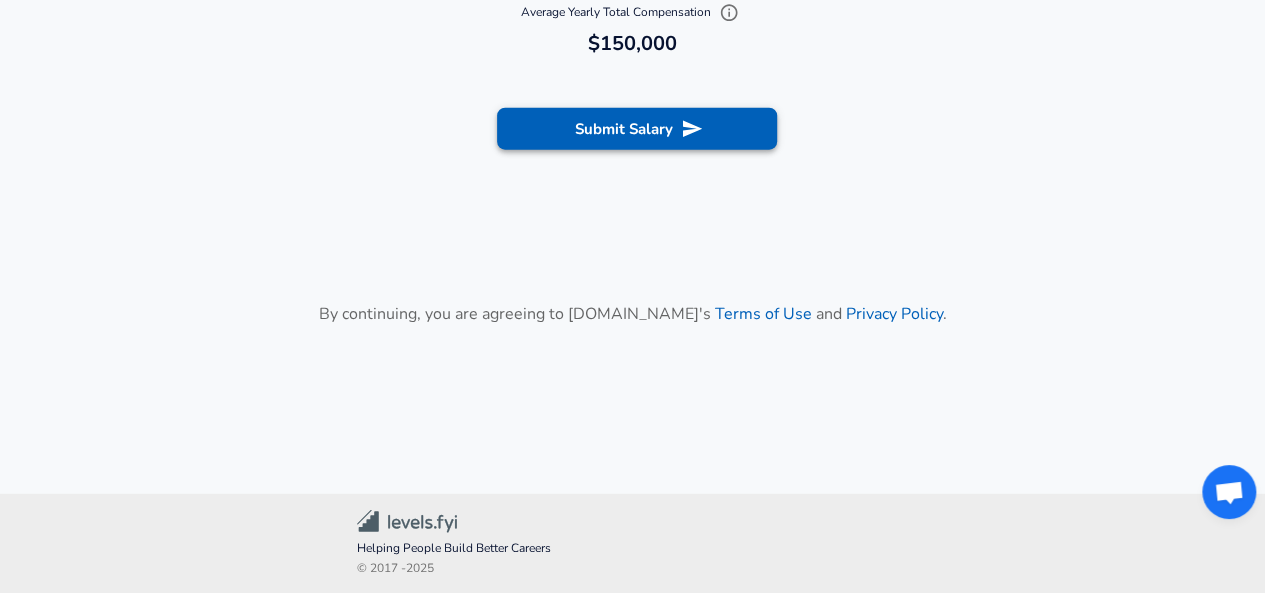 click on "Submit Salary" at bounding box center (637, 129) 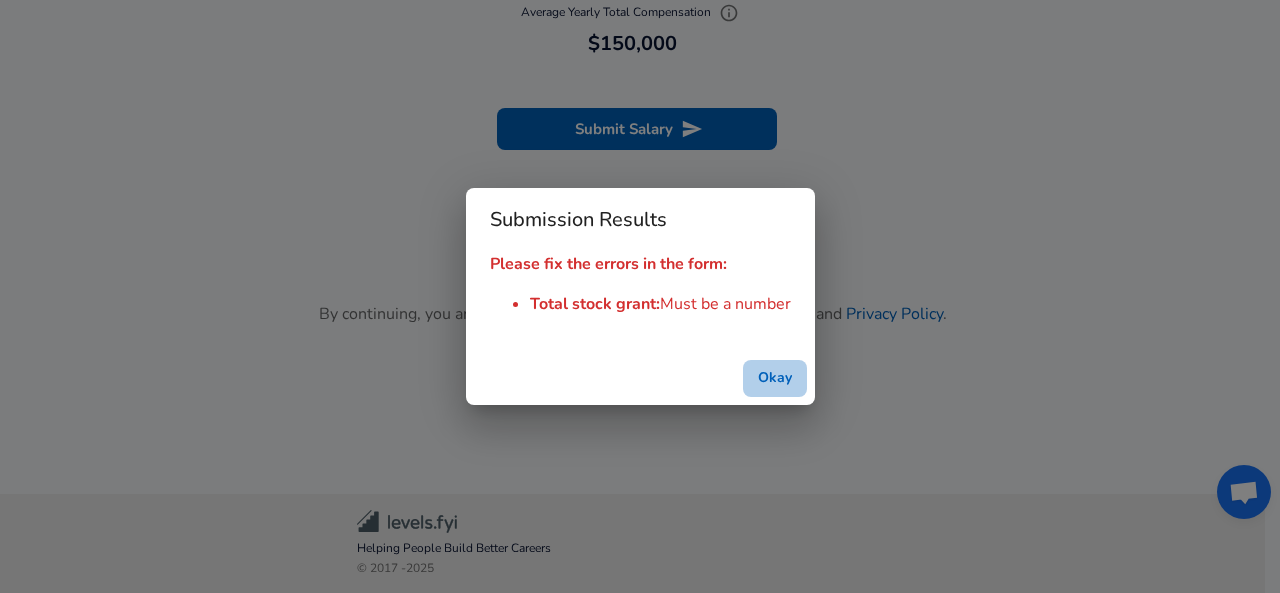click on "Okay" at bounding box center [775, 378] 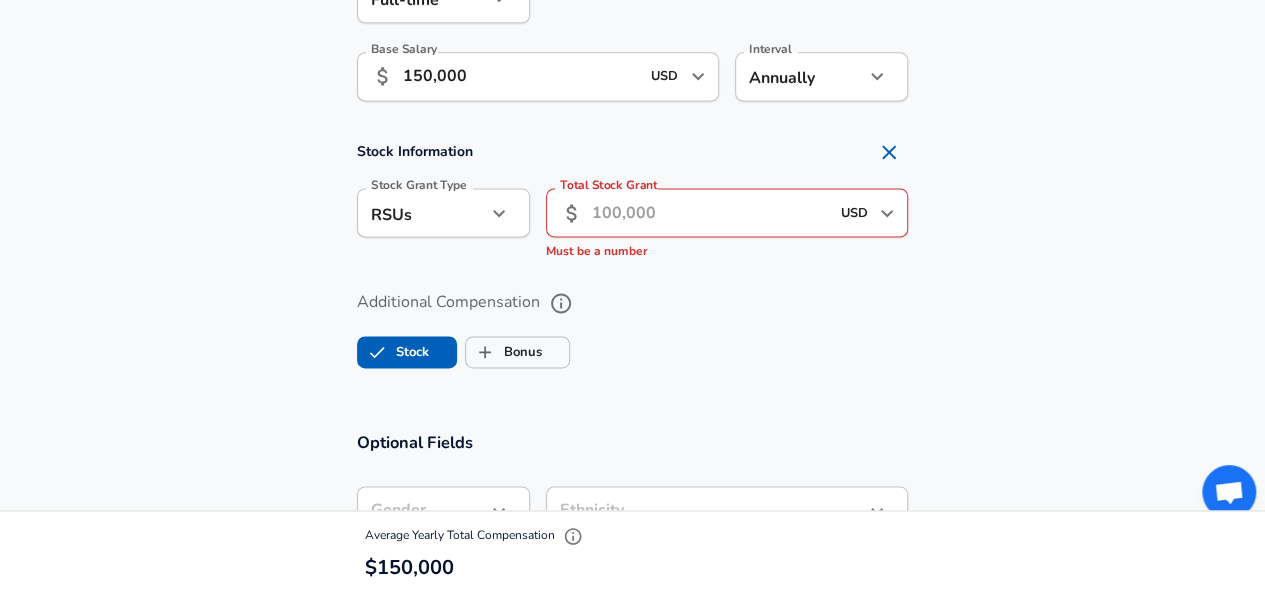 scroll, scrollTop: 1348, scrollLeft: 0, axis: vertical 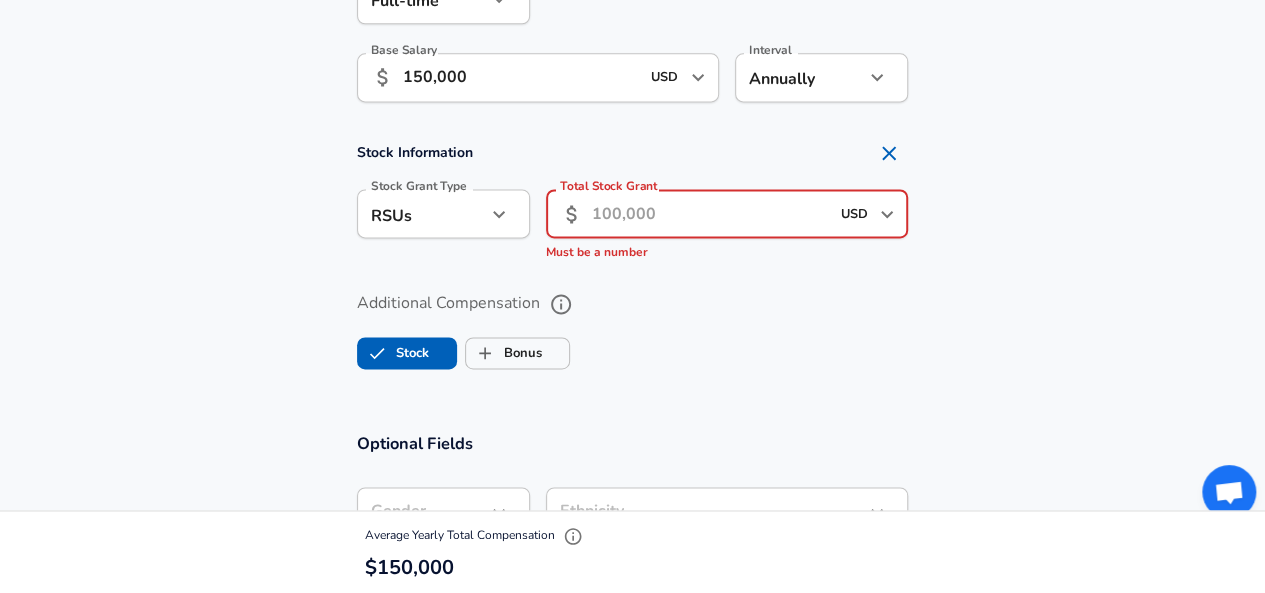 click on "Total Stock Grant" at bounding box center [710, 213] 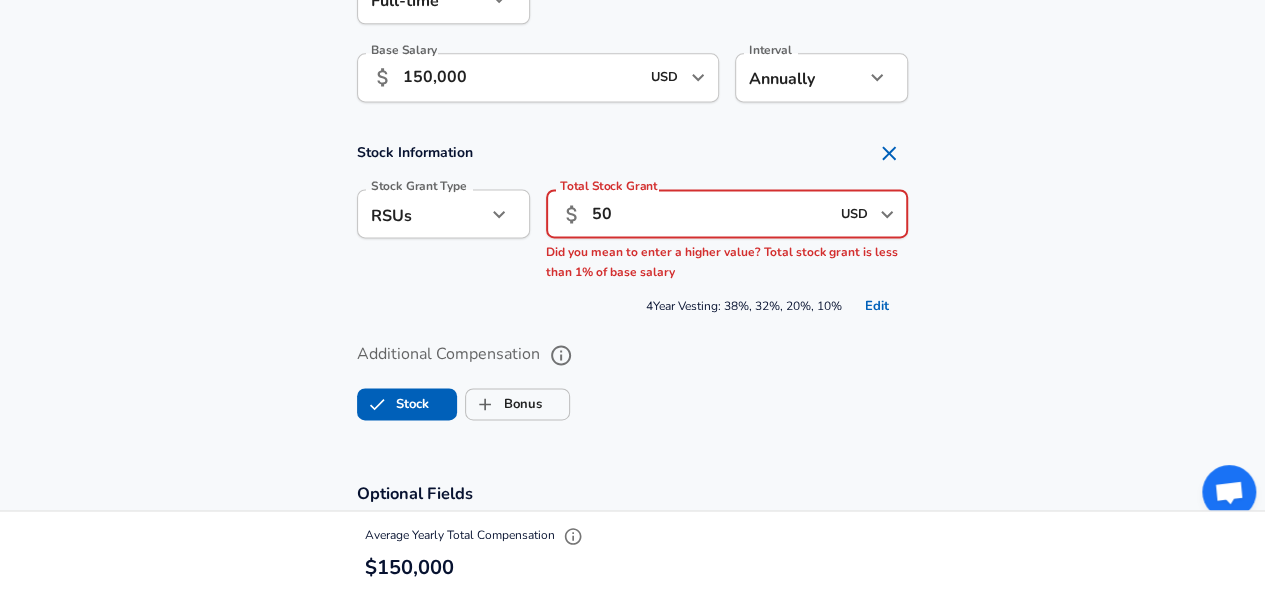 type on "5" 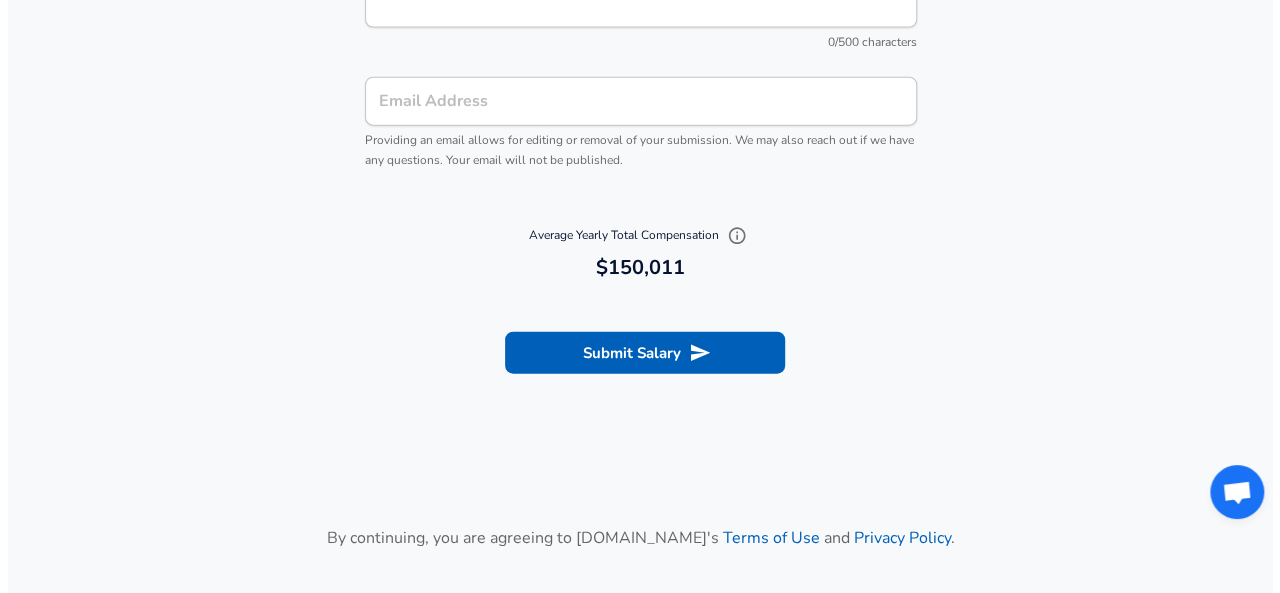 scroll, scrollTop: 2313, scrollLeft: 0, axis: vertical 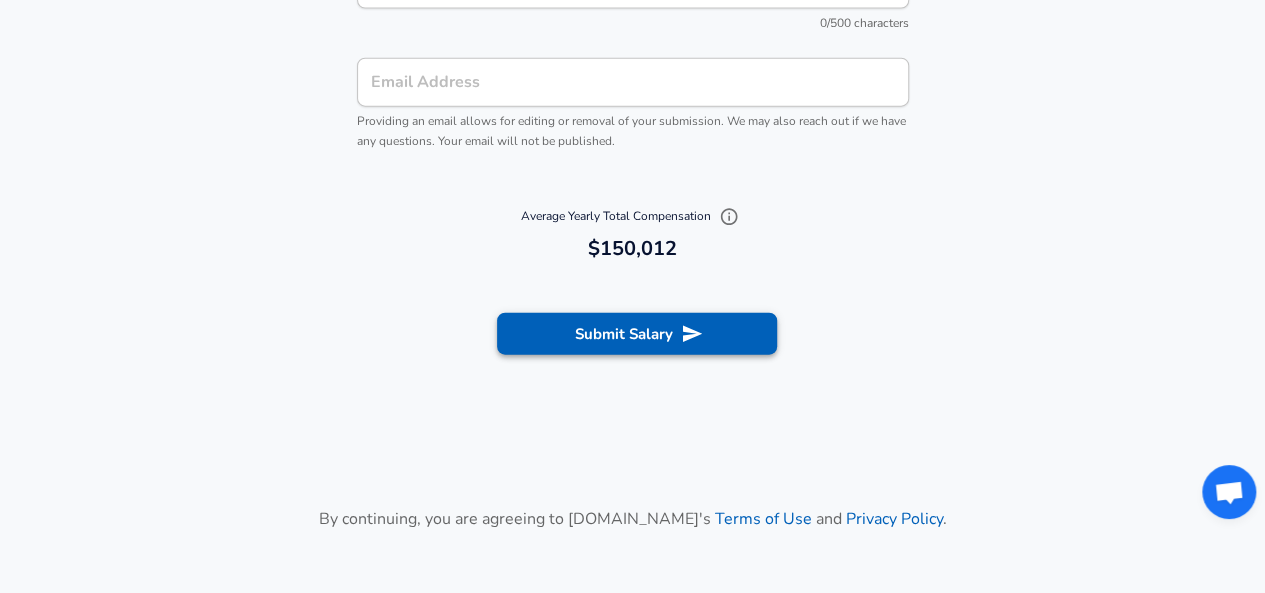 click on "Submit Salary" at bounding box center (637, 334) 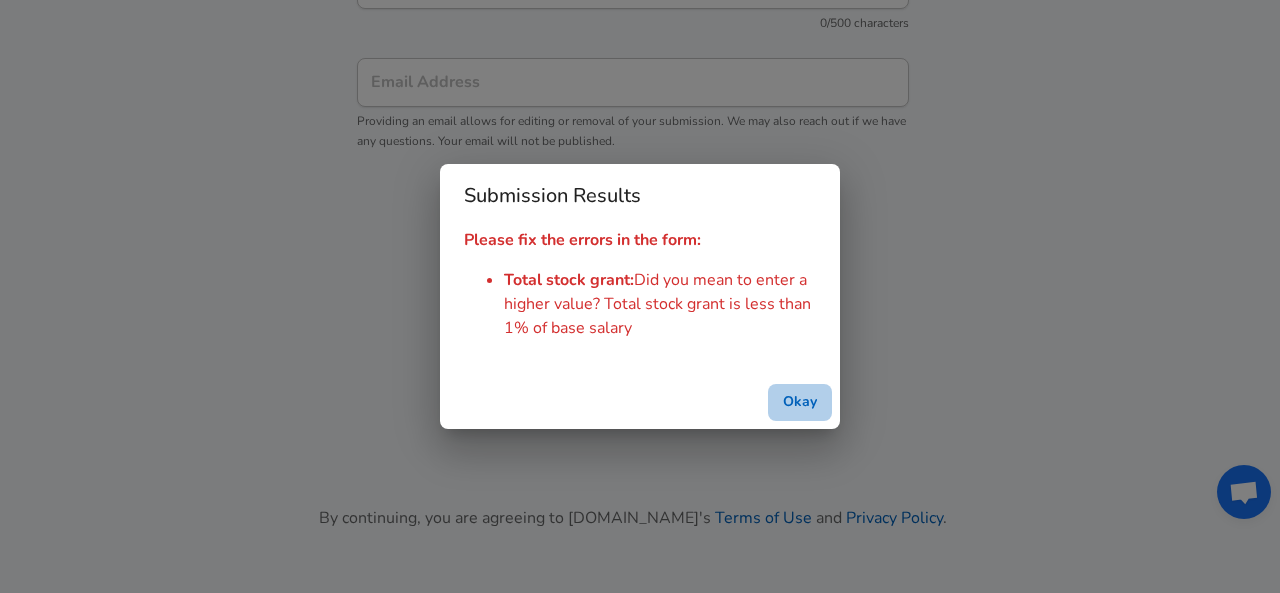 click on "Okay" at bounding box center (800, 402) 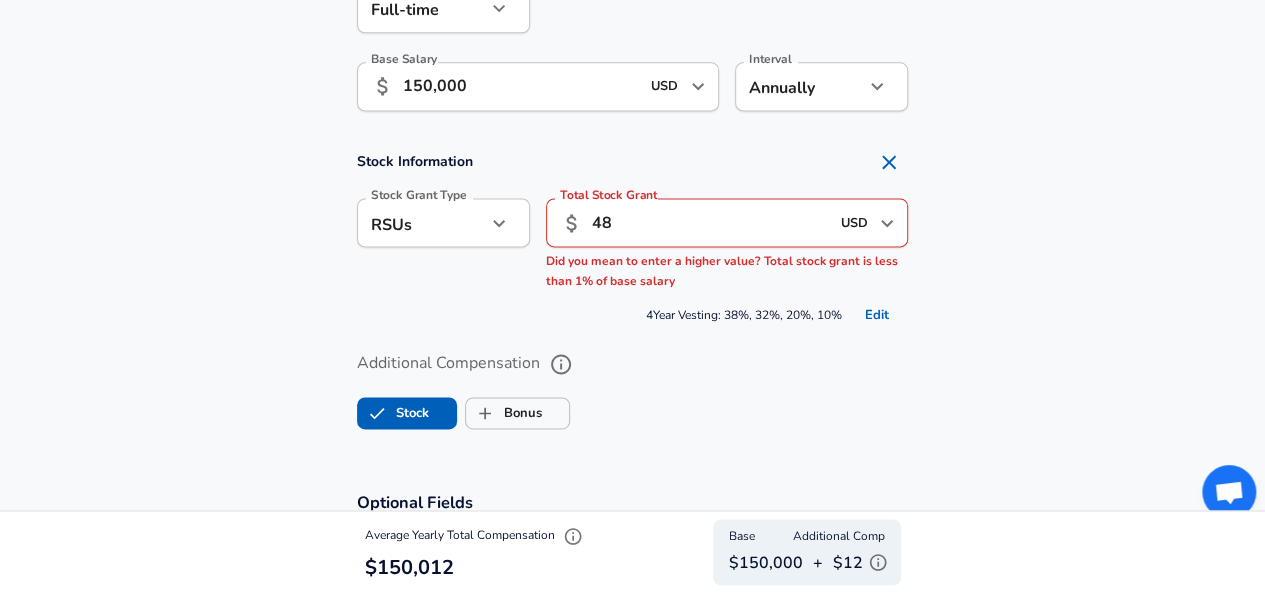 scroll, scrollTop: 1330, scrollLeft: 0, axis: vertical 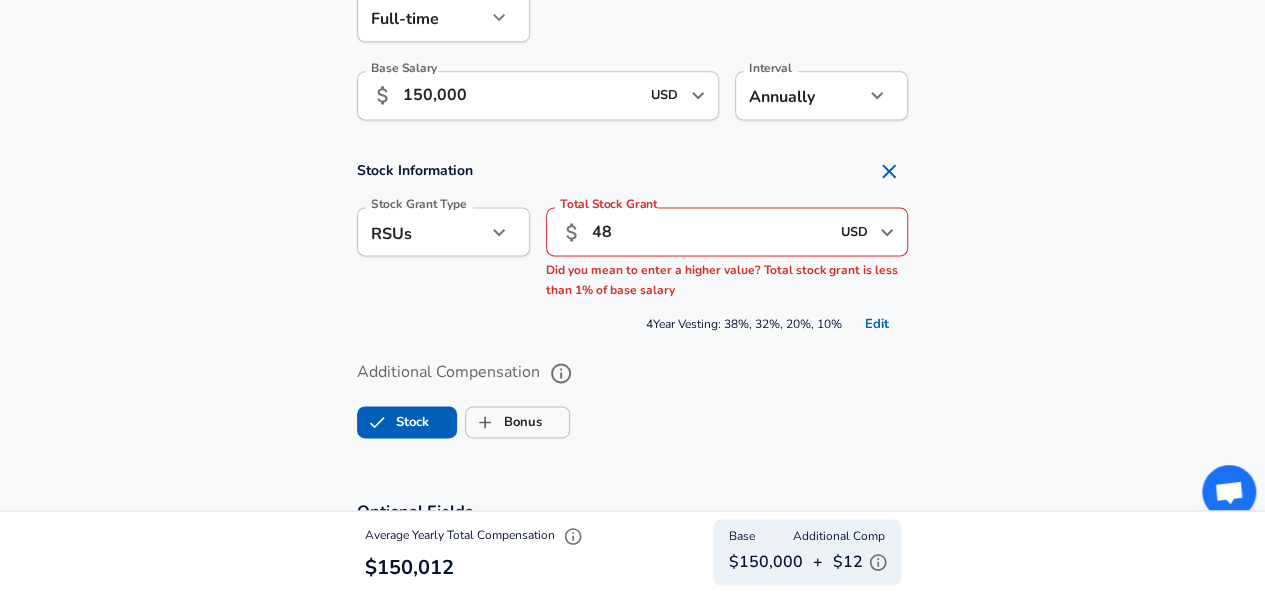 click on "Total Stock Grant ​ 48 USD ​ Total Stock Grant Did you mean to enter a higher value? Total stock grant is less than 1% of base salary" at bounding box center (727, 254) 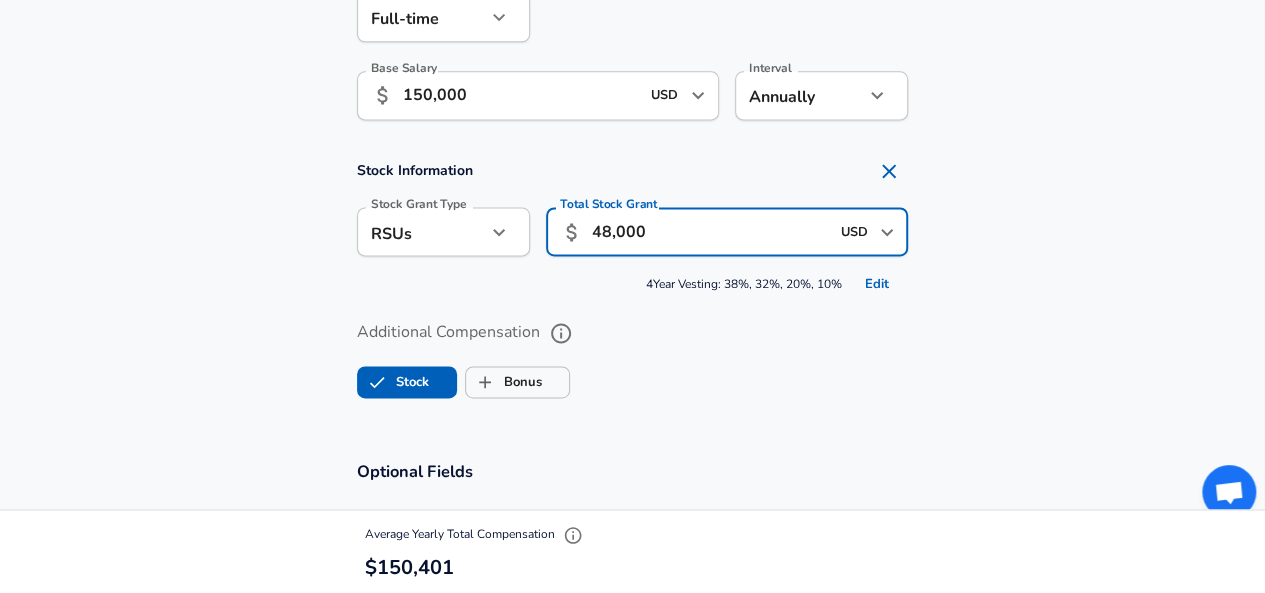 scroll, scrollTop: 0, scrollLeft: 0, axis: both 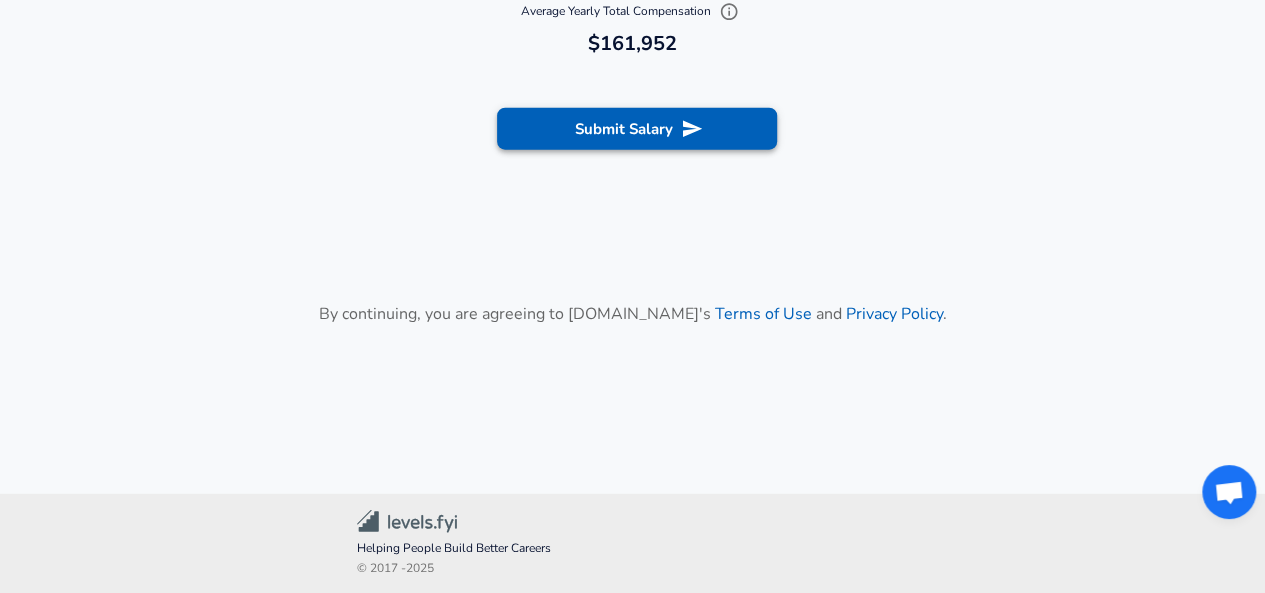 type on "48,000" 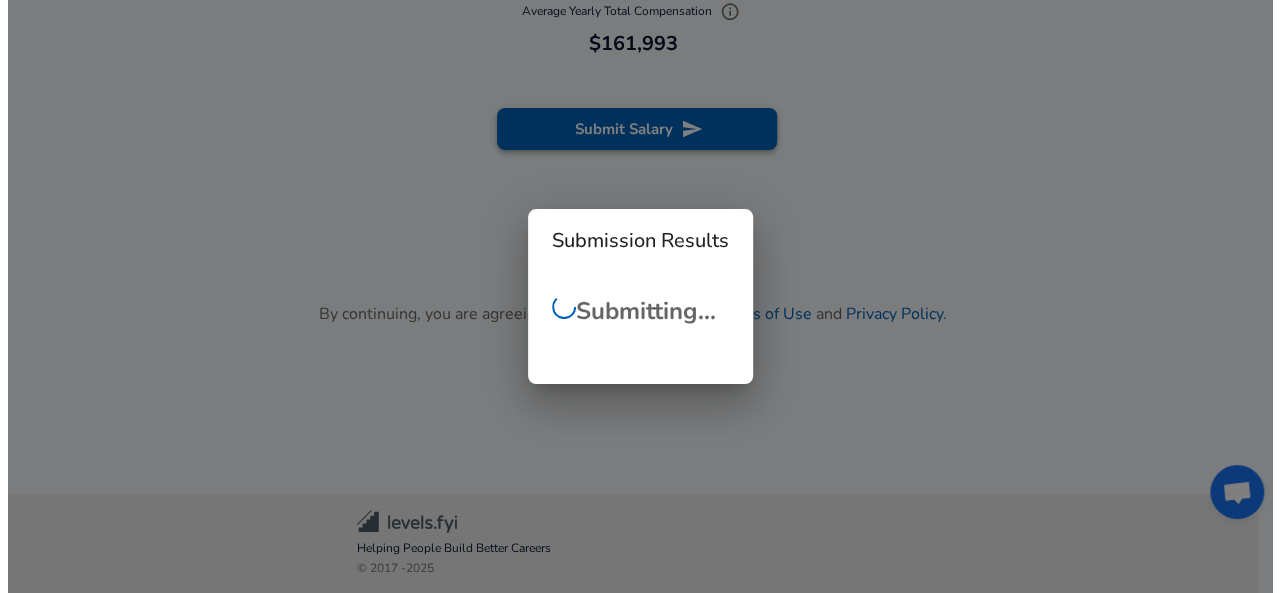 scroll, scrollTop: 0, scrollLeft: 0, axis: both 